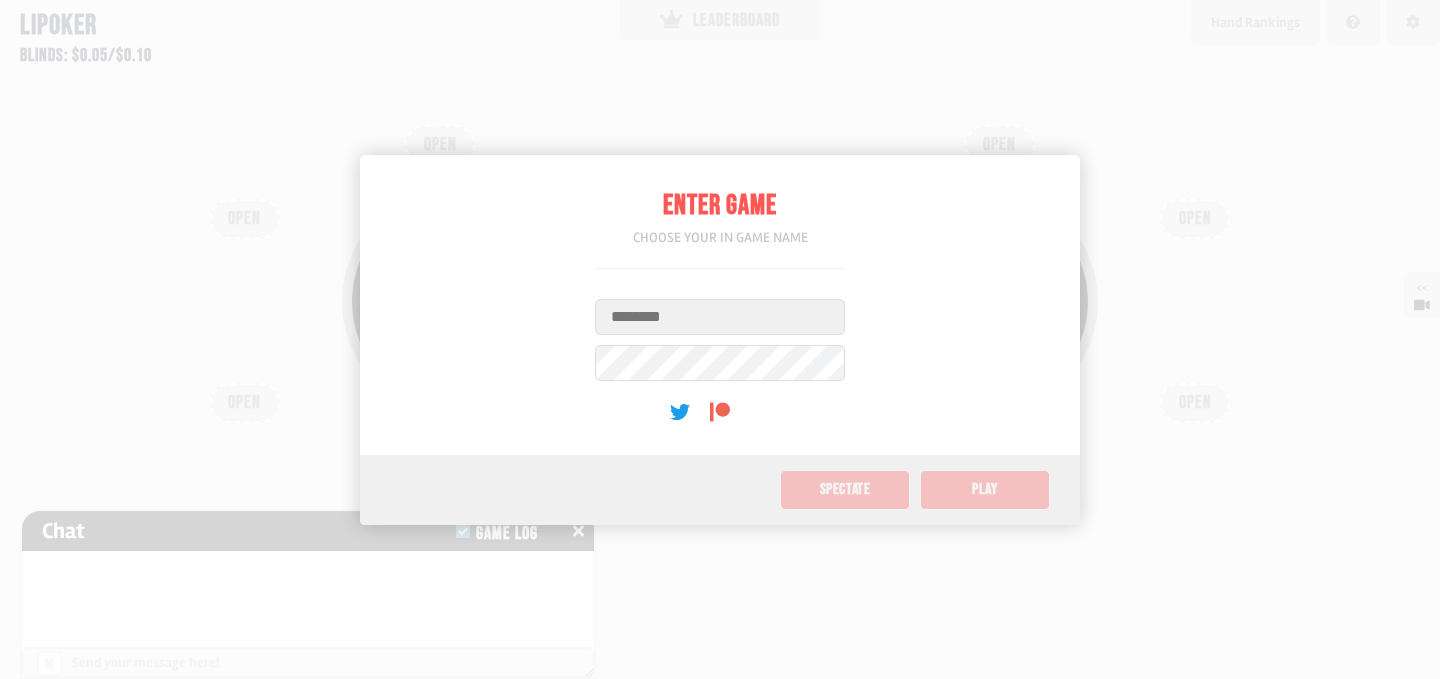 scroll, scrollTop: 0, scrollLeft: 0, axis: both 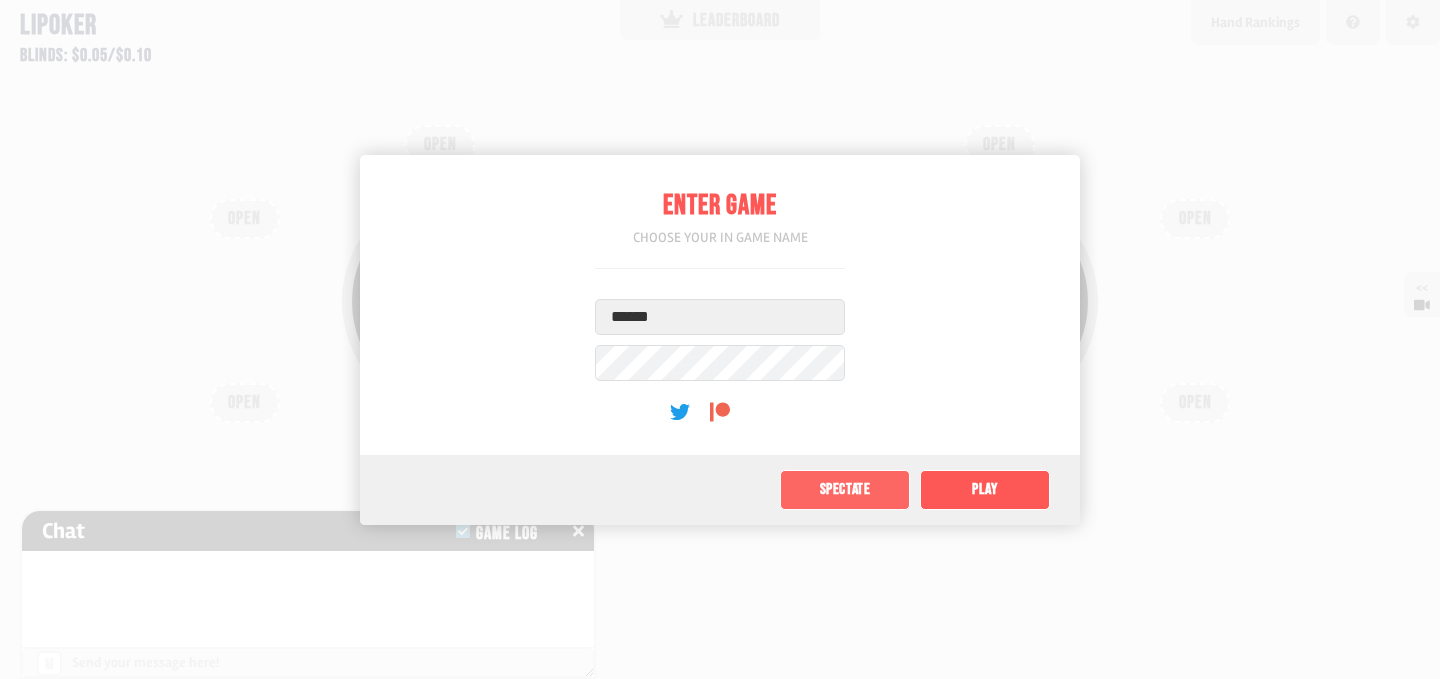 type on "******" 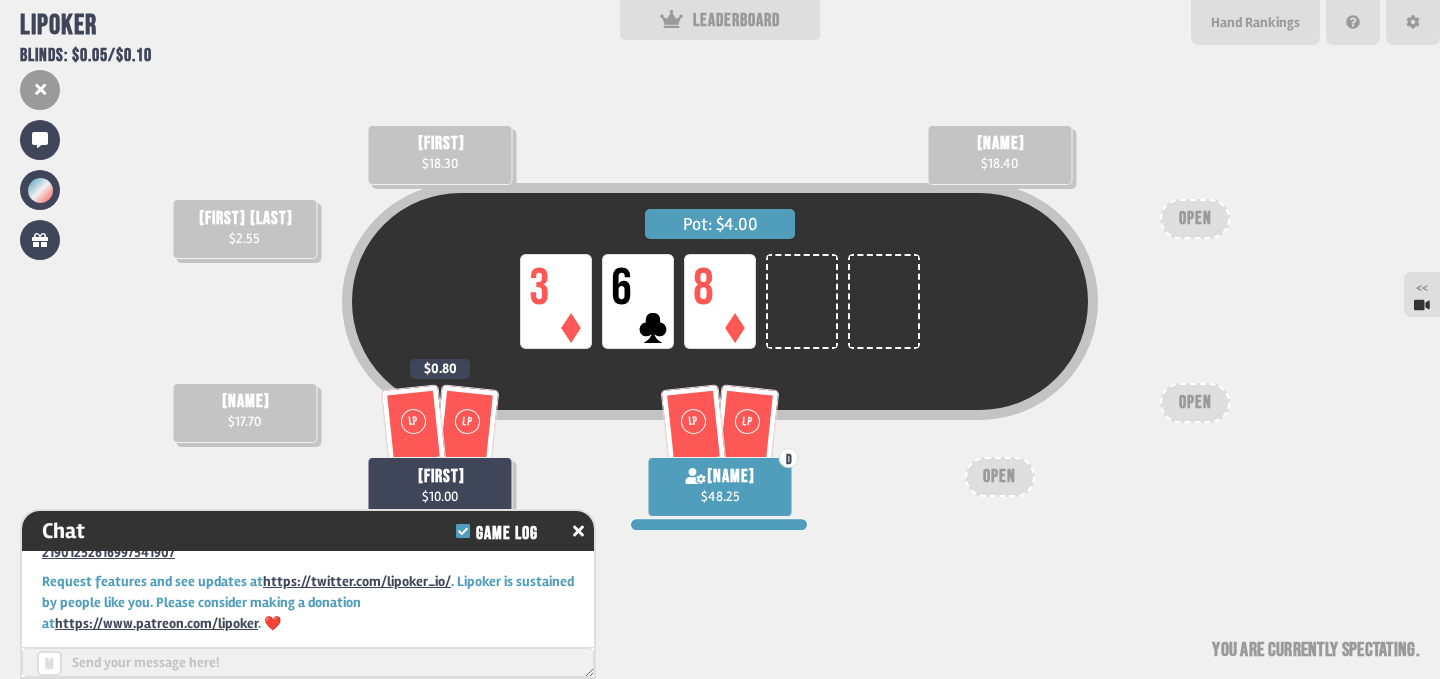 scroll, scrollTop: 0, scrollLeft: 0, axis: both 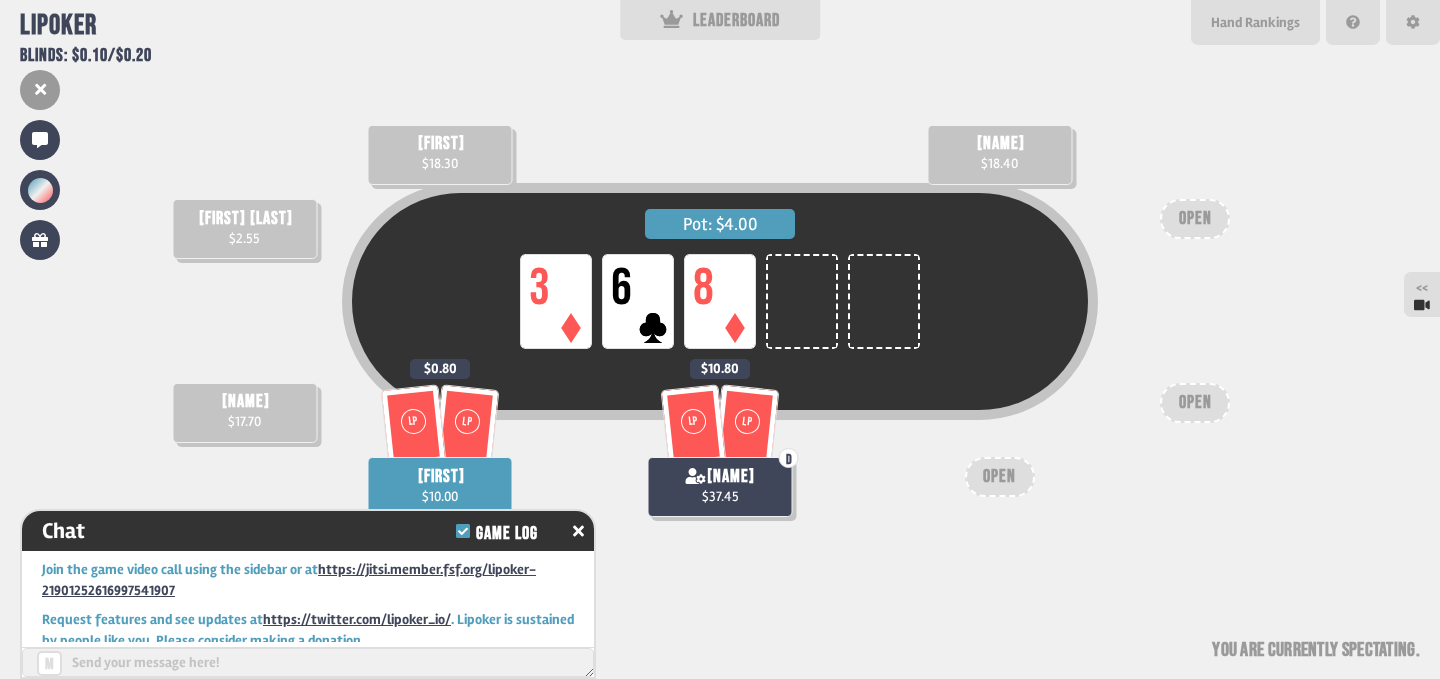 click 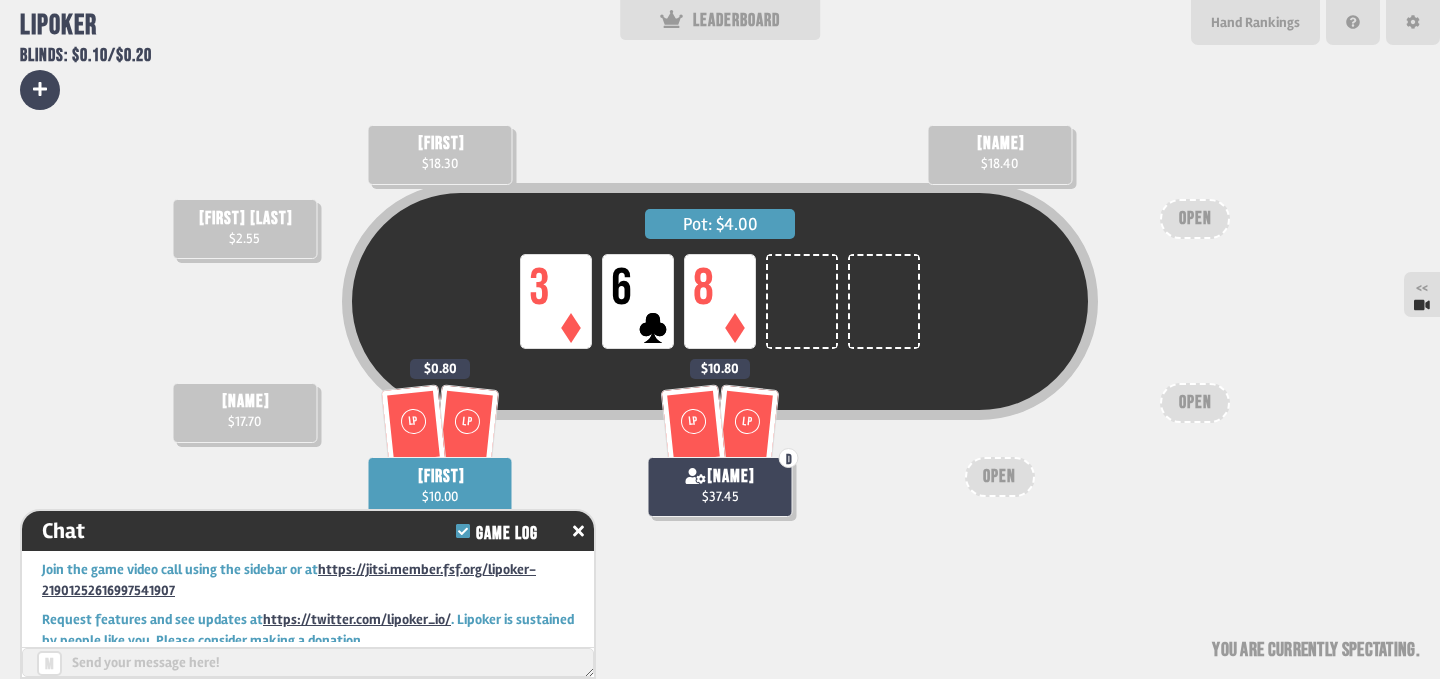 click on "Pot: $4.00   LP 3 LP 6 LP 8 mark andrews $2.55  casedawg $18.40  coley $18.30  speen $17.70  LP LP bballjackson $10.00  $0.80  LP LP D box muncher $37.45  $10.80  OPEN OPEN OPEN You are currently spectating" at bounding box center (720, 339) 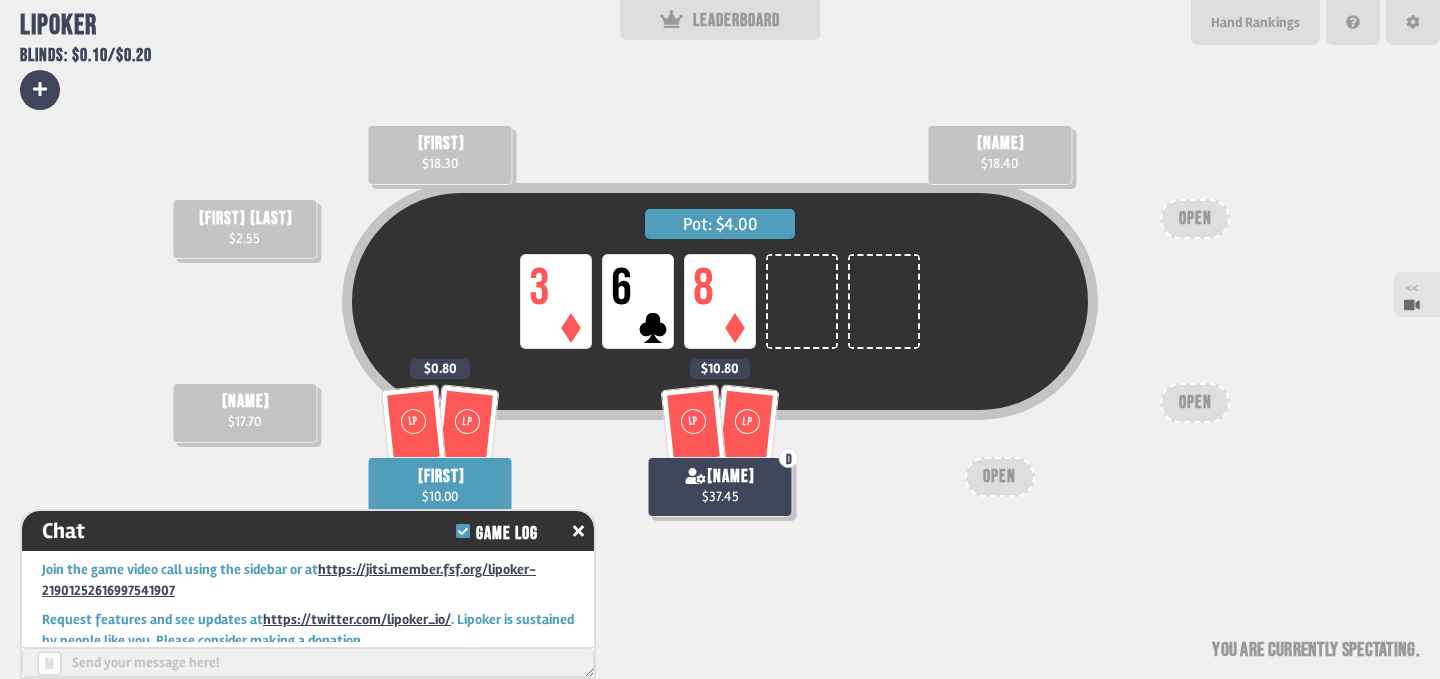 click on "<<" at bounding box center (1412, 294) 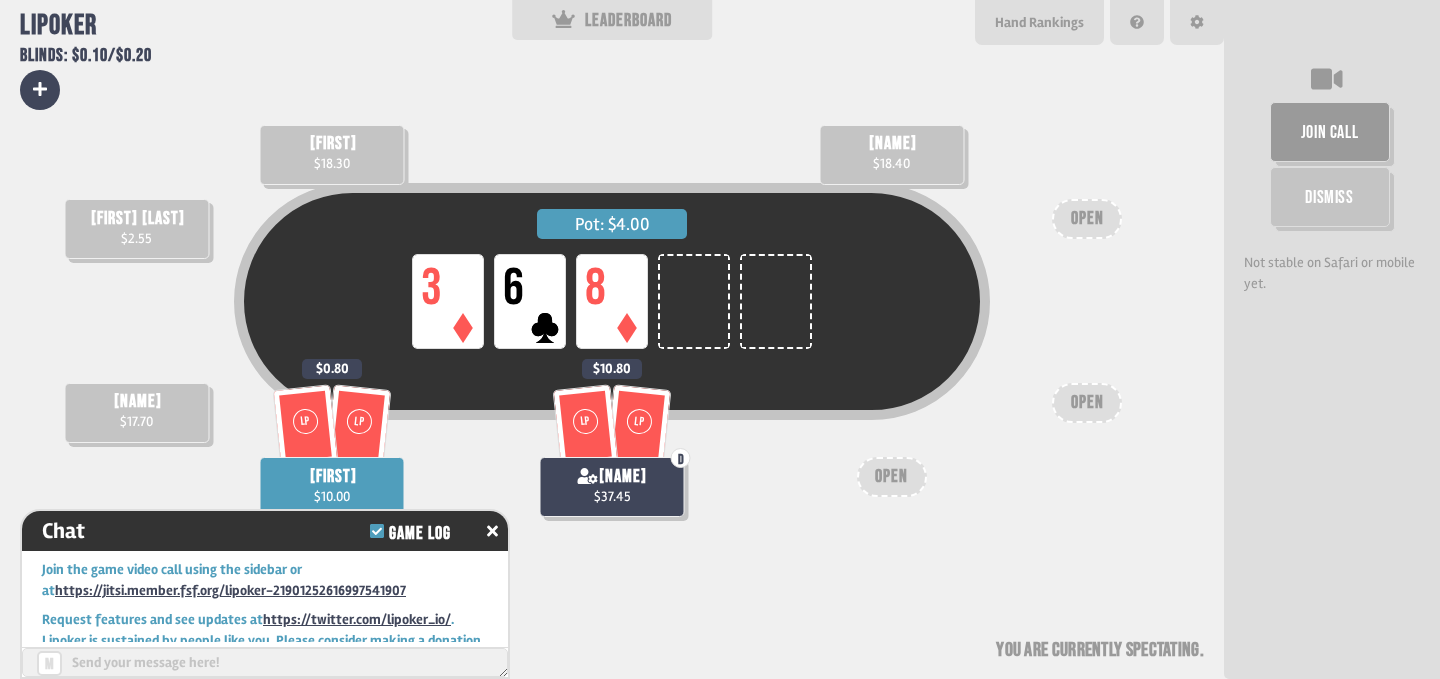 click on "Dismiss" at bounding box center (1330, 197) 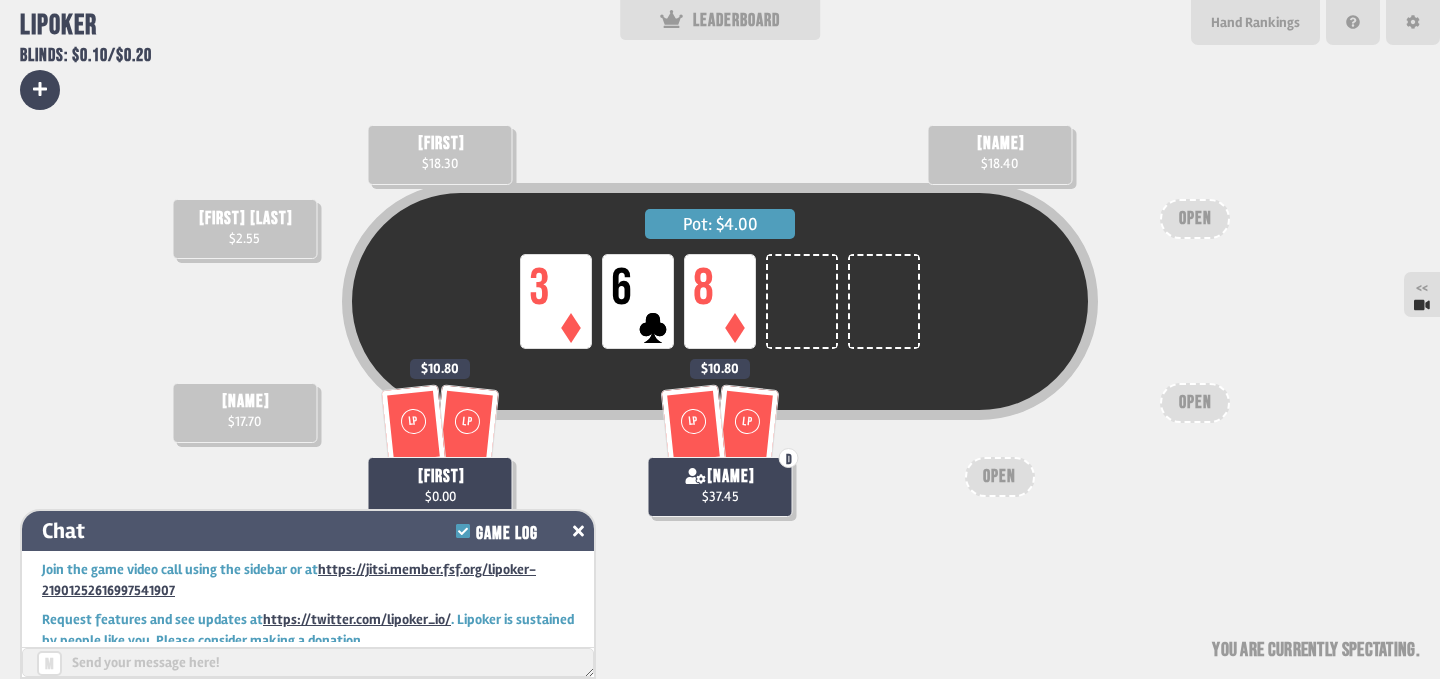 click on "Game Log" at bounding box center [506, 534] 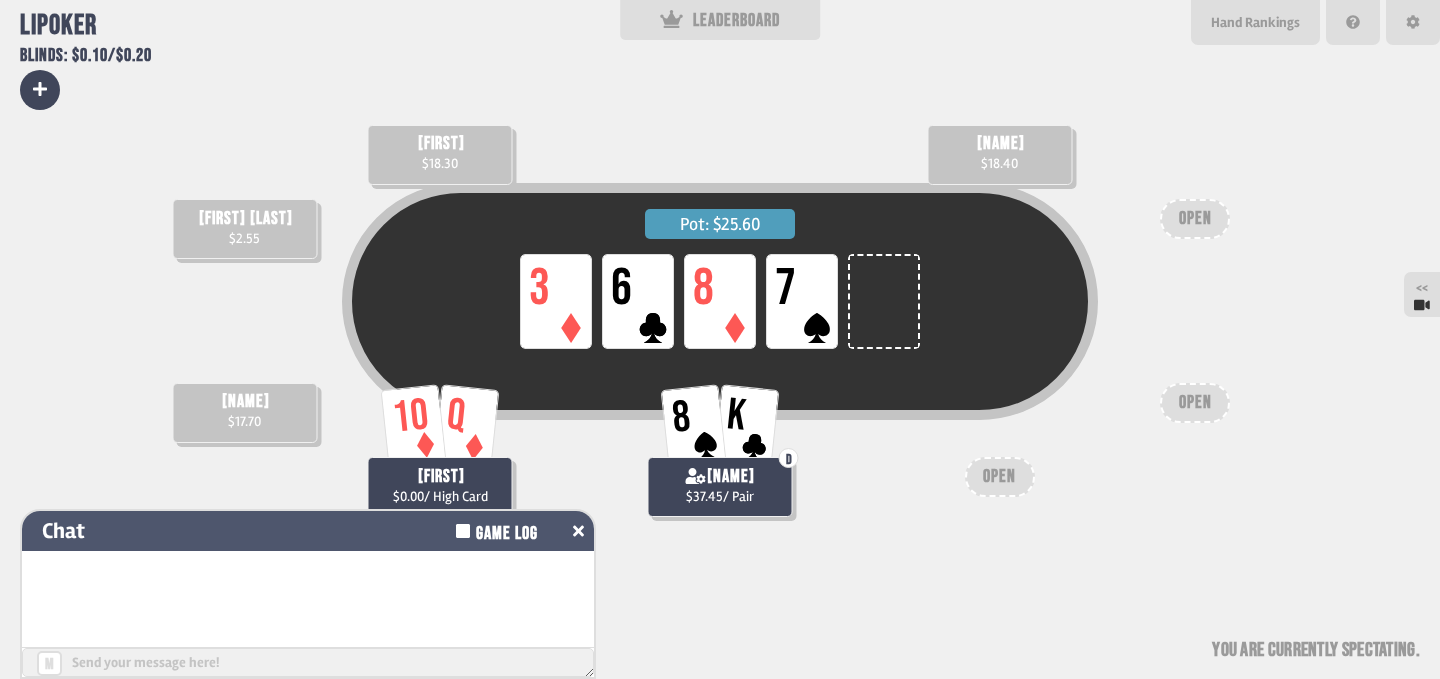 click 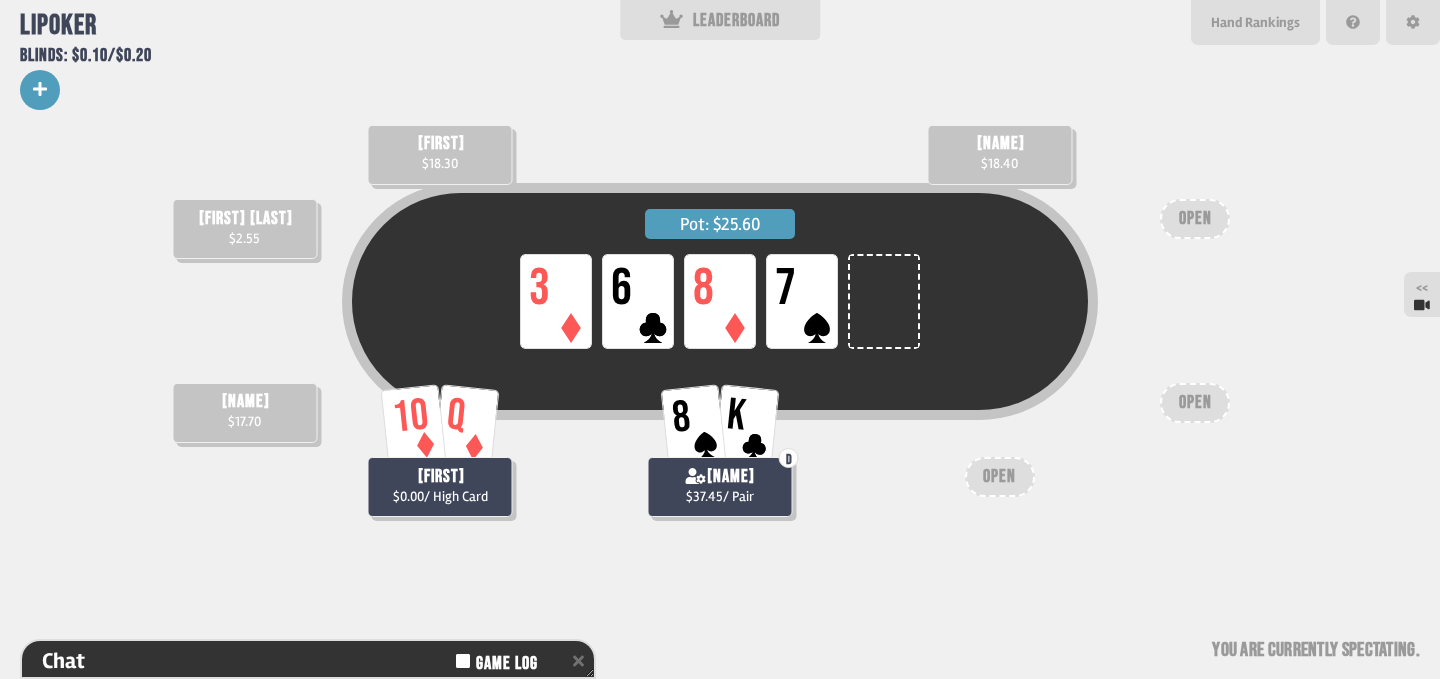 click 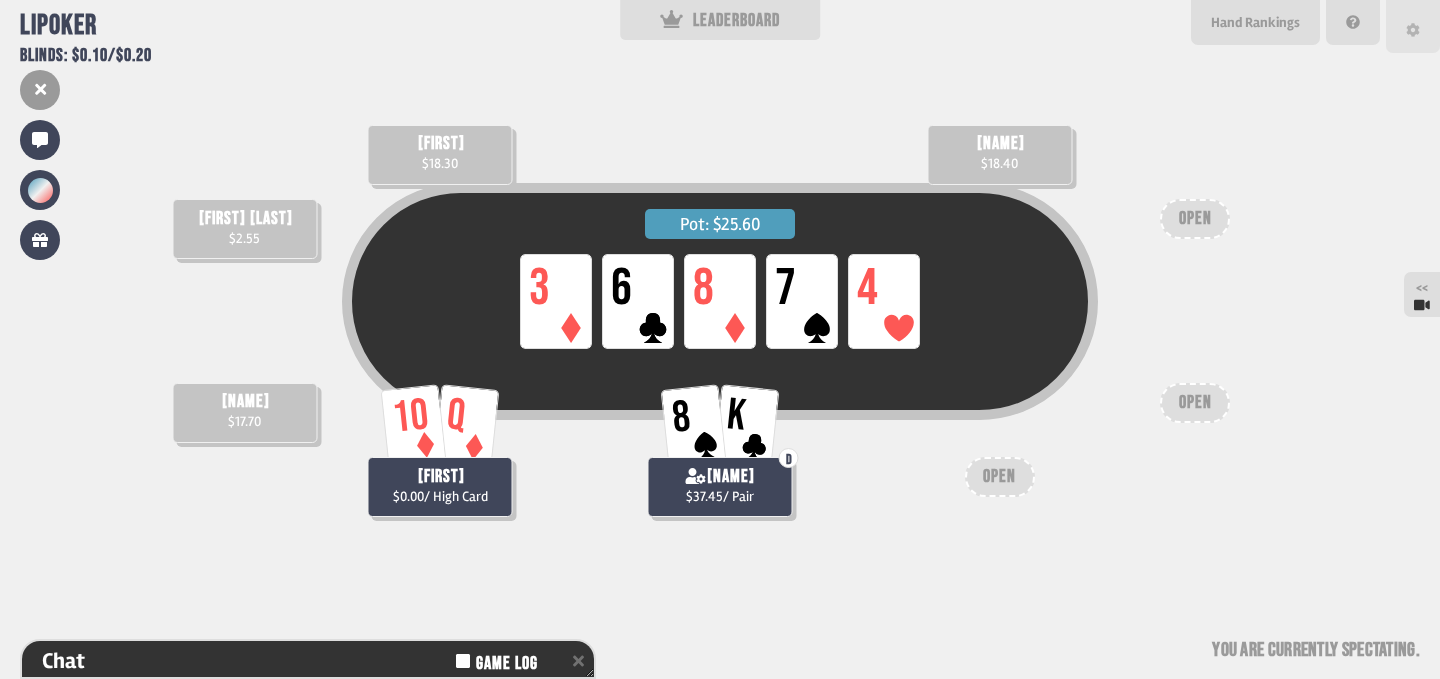 click at bounding box center (1413, 26) 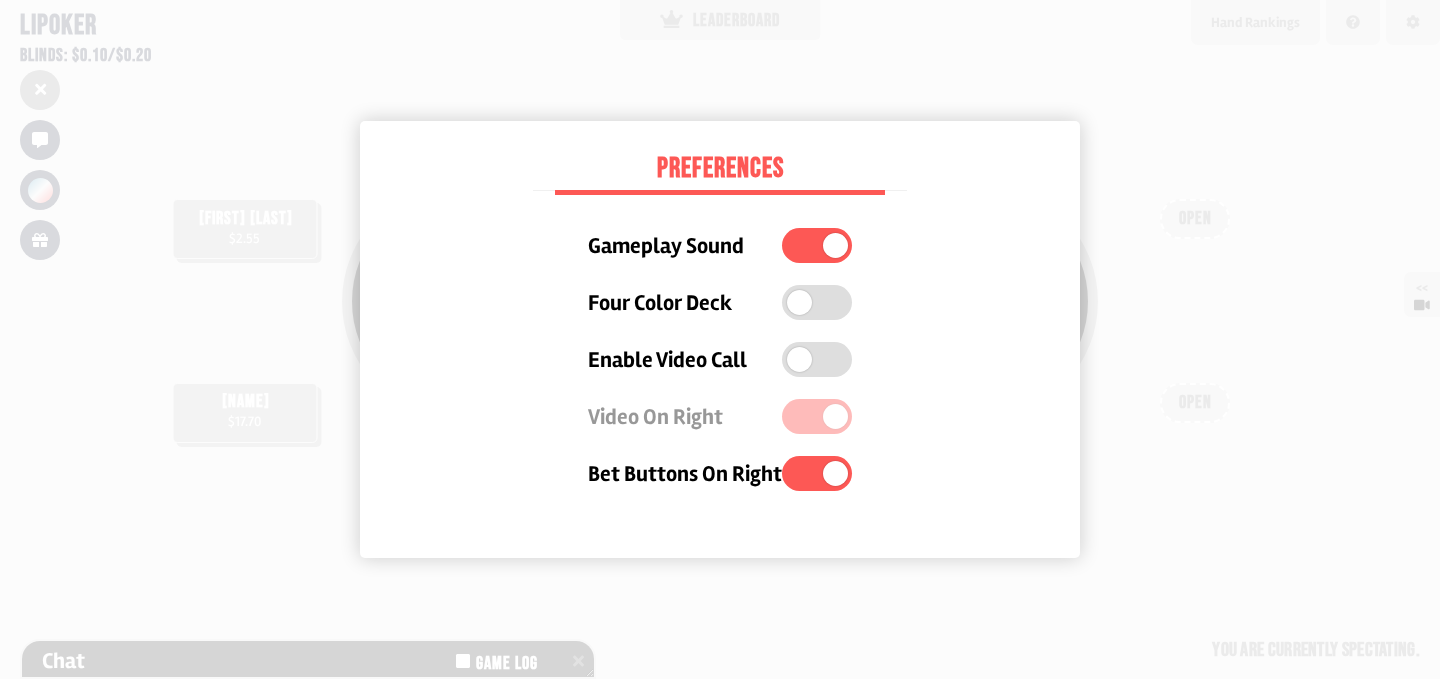 click at bounding box center [720, 339] 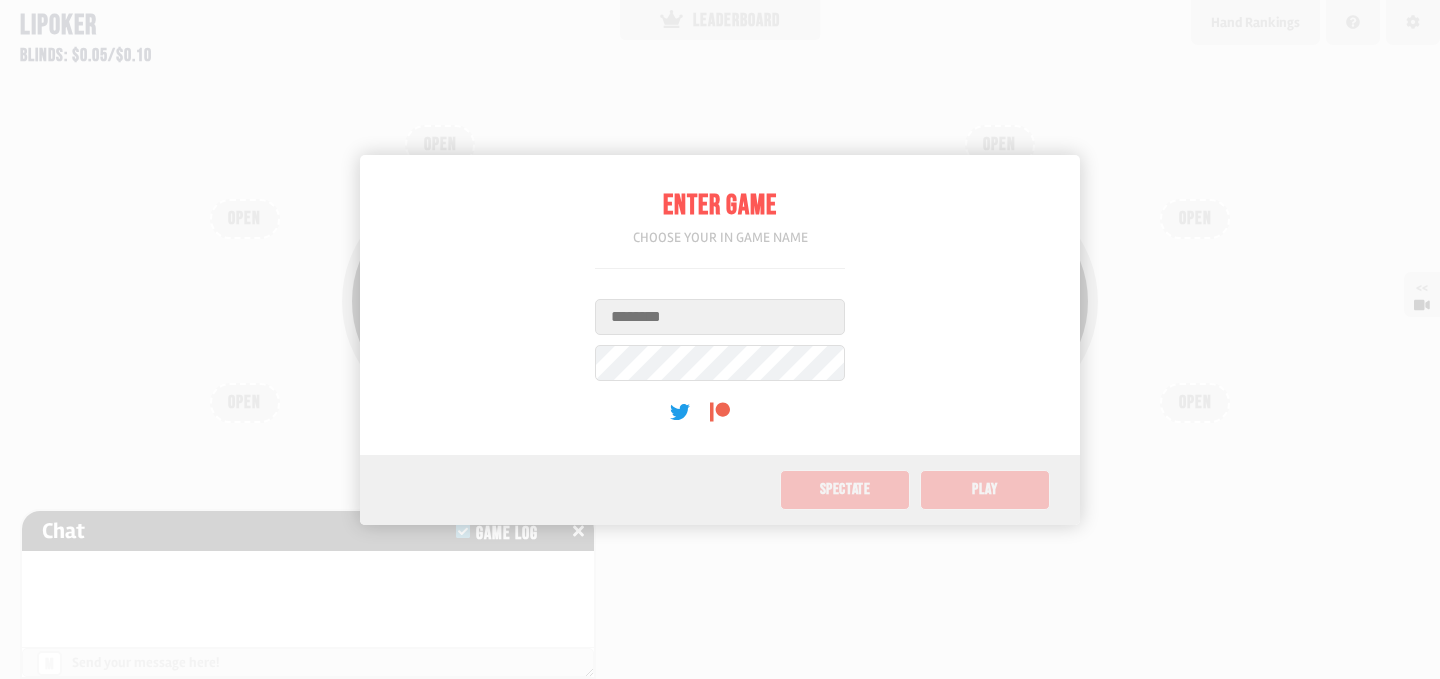 scroll, scrollTop: 0, scrollLeft: 0, axis: both 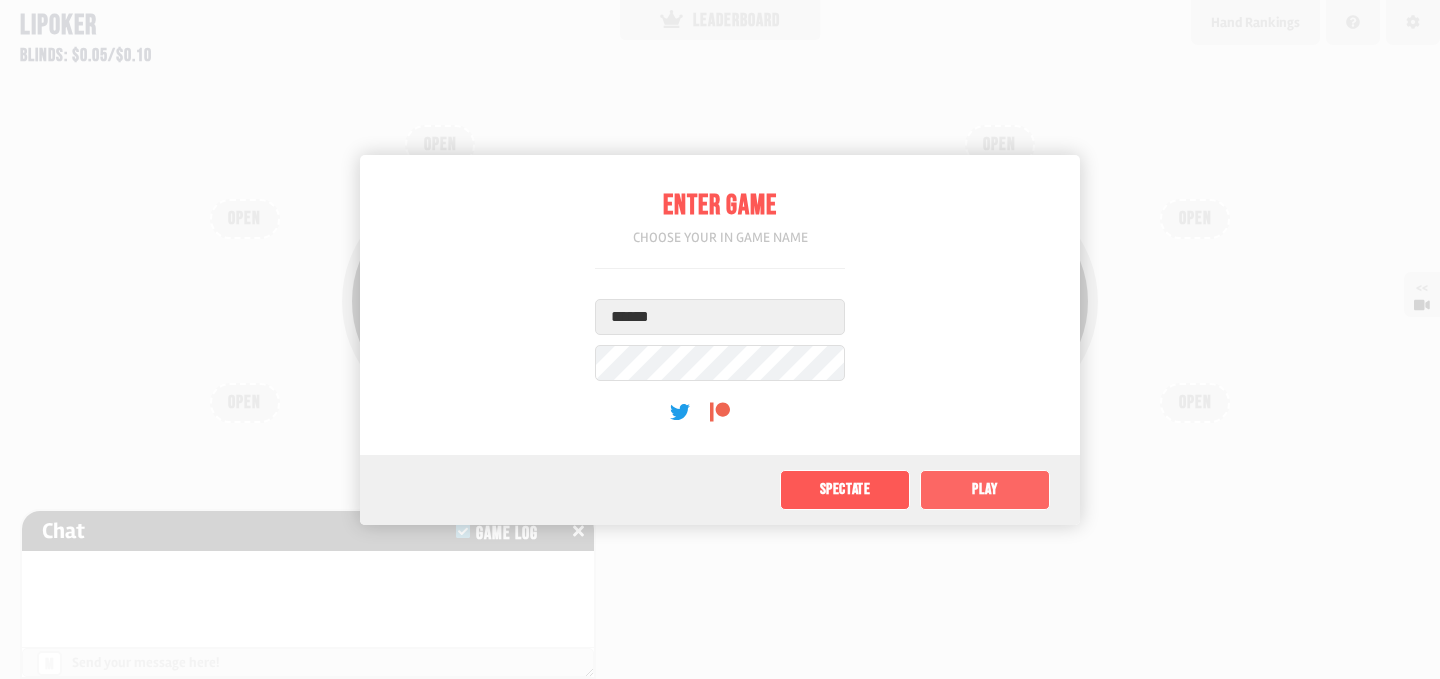 type on "******" 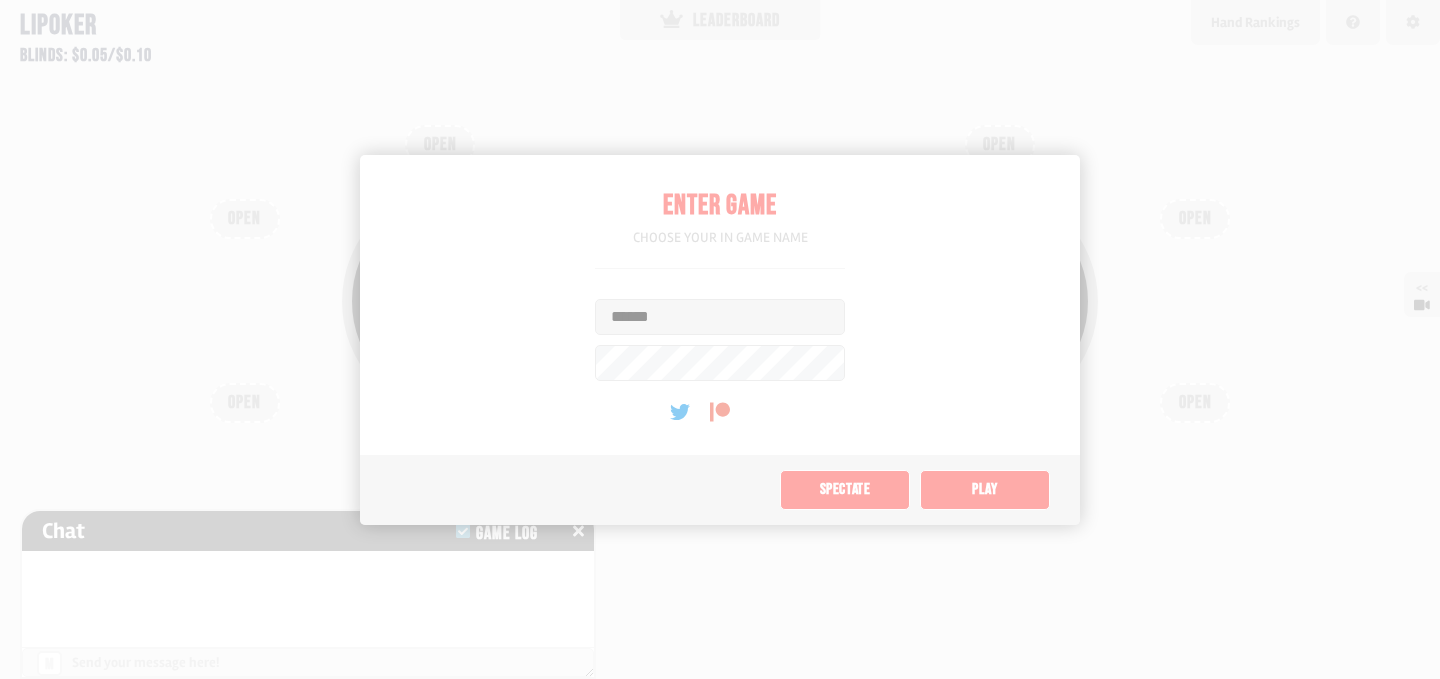 type on "**" 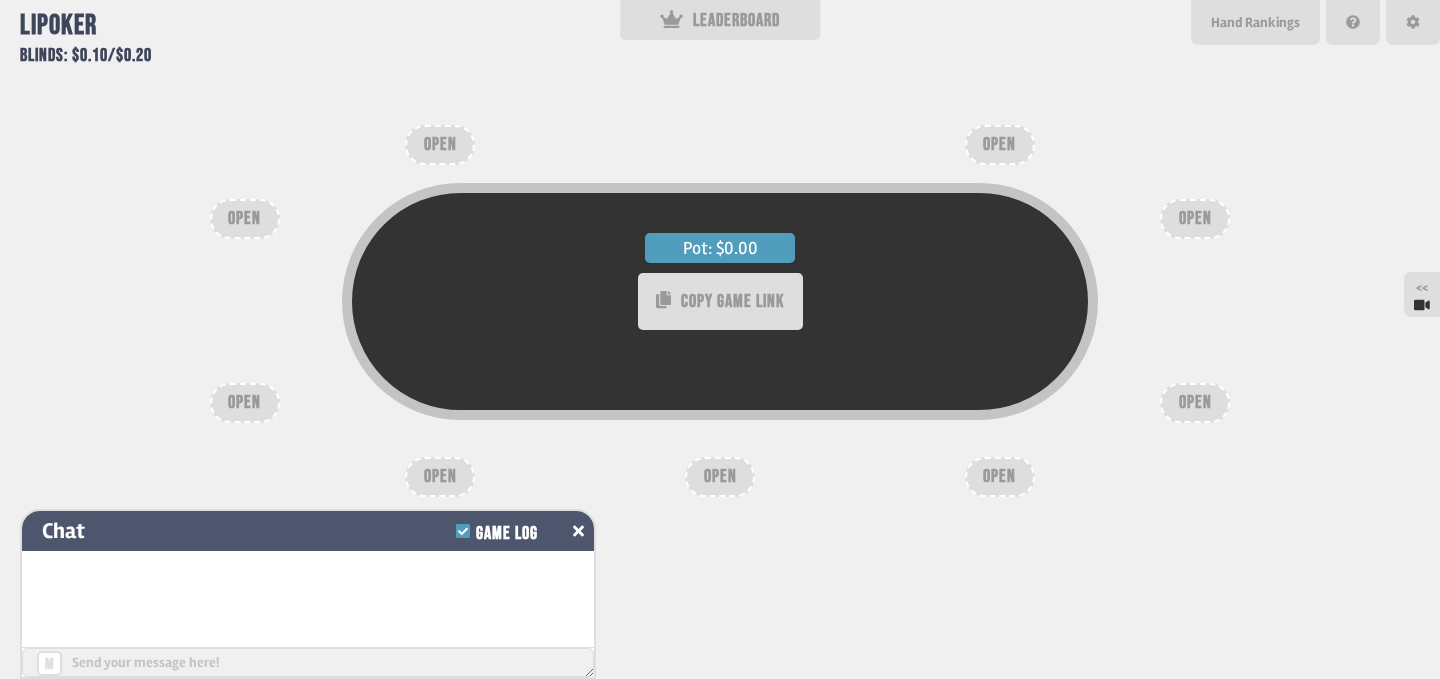 click 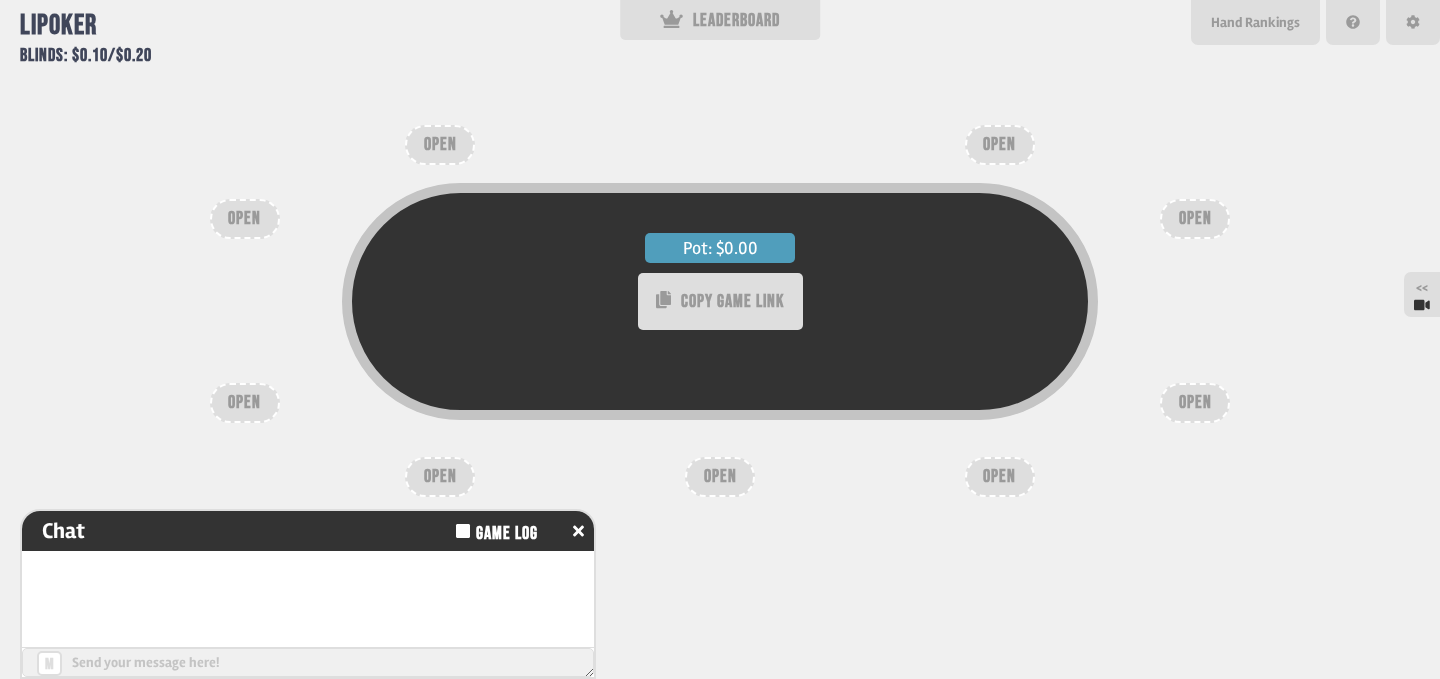 type on "***" 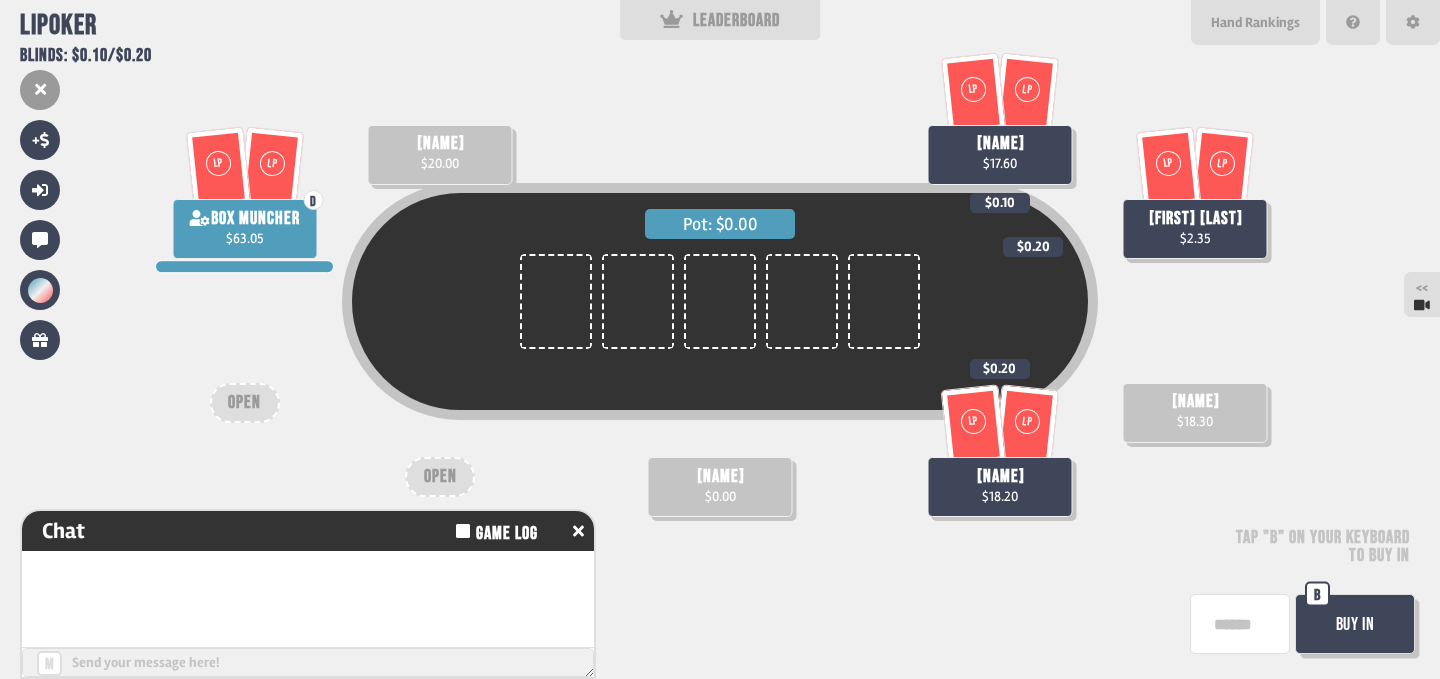 click on "Buy In" at bounding box center (1355, 624) 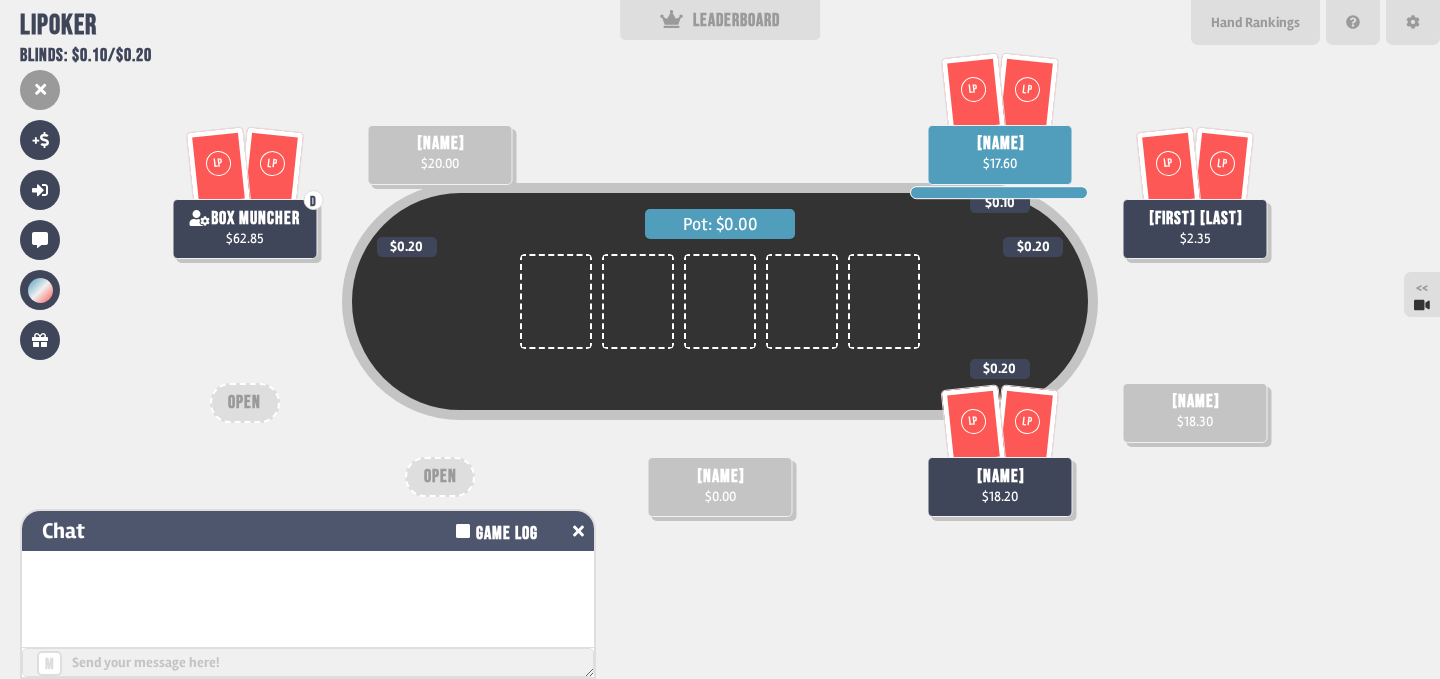 click 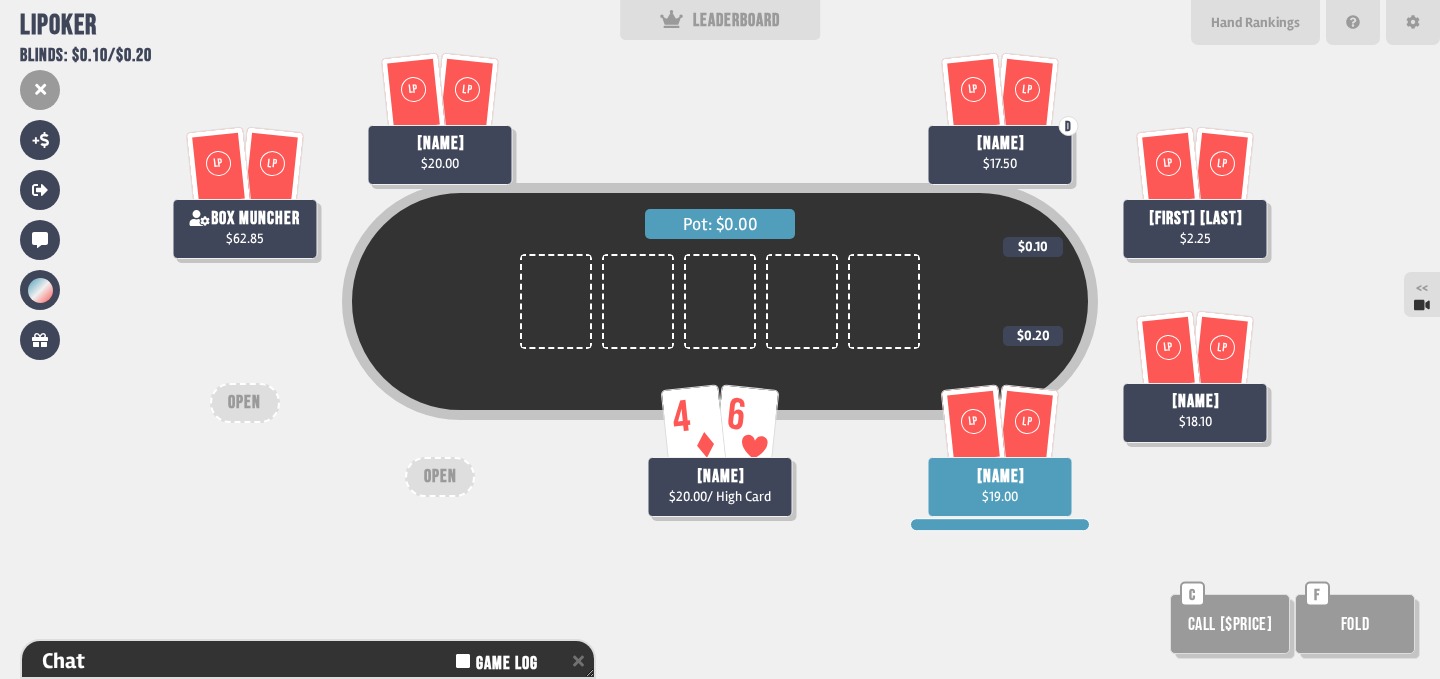 scroll, scrollTop: 98, scrollLeft: 0, axis: vertical 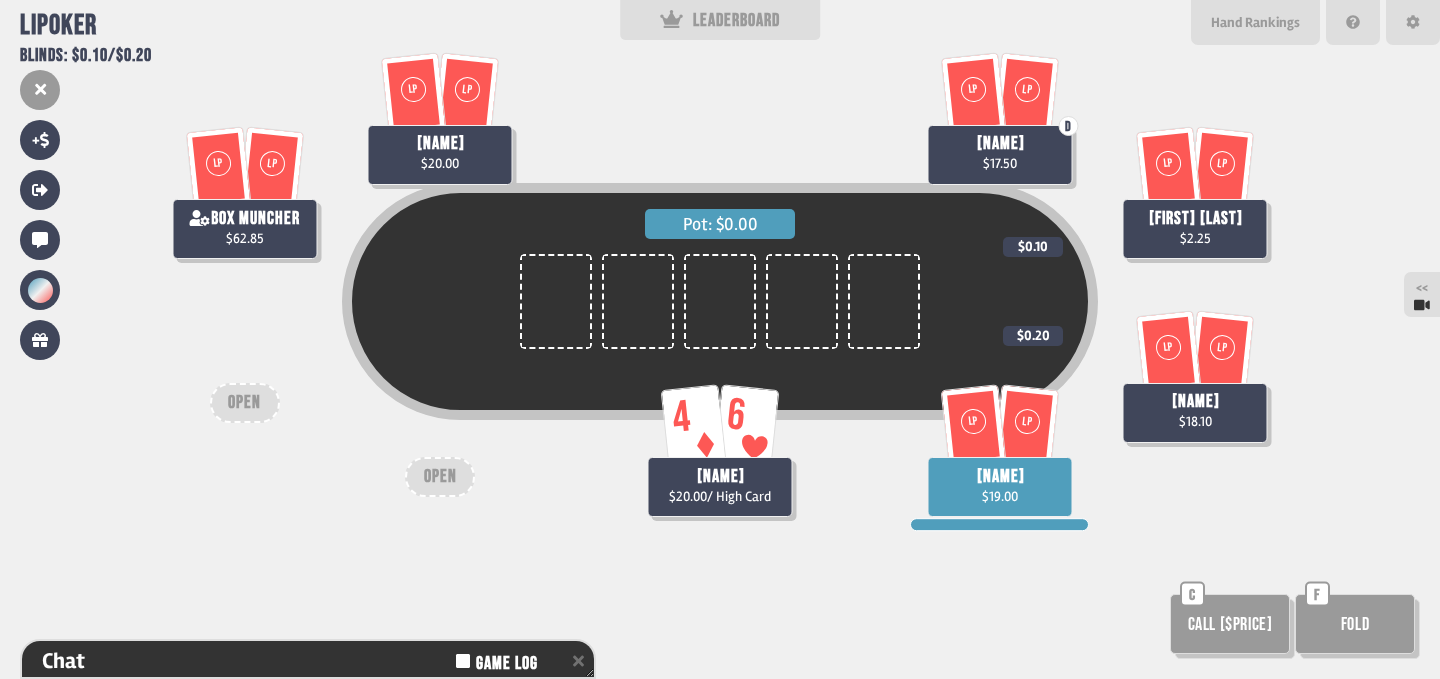 click on "Fold" at bounding box center [1355, 624] 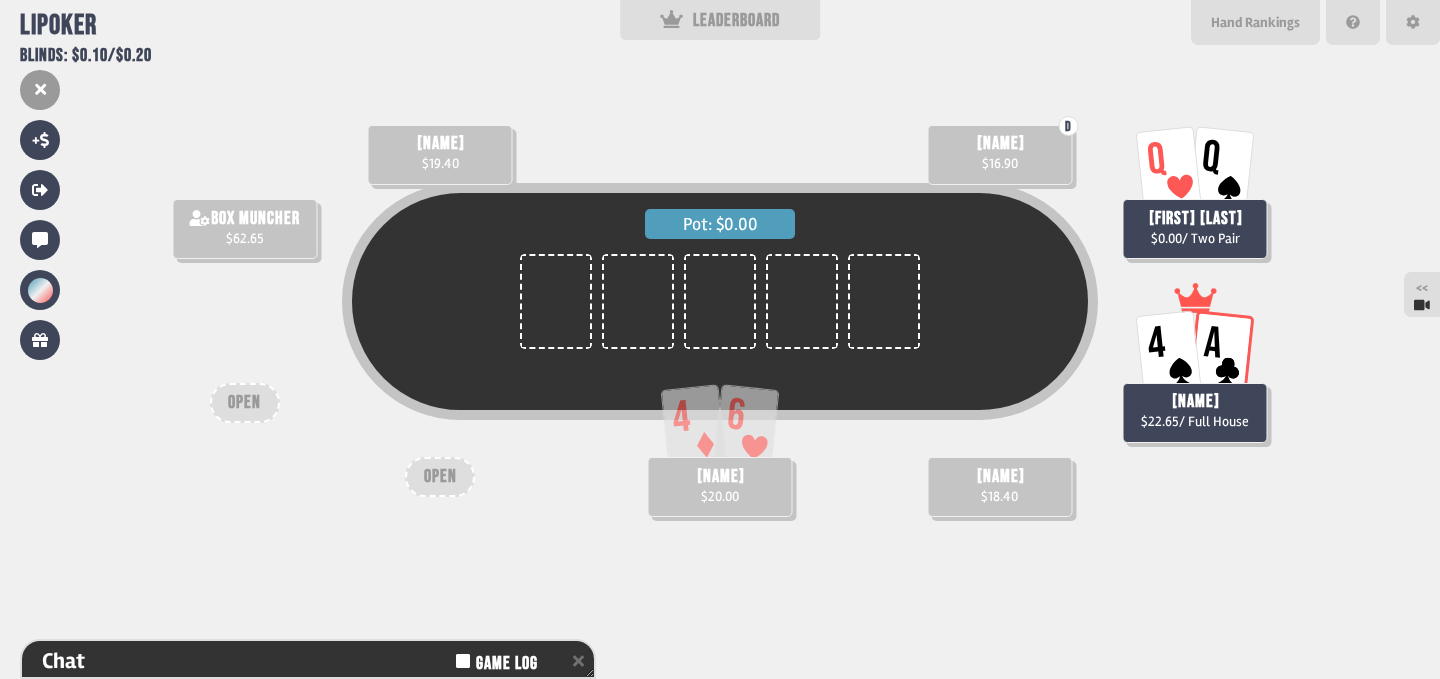 scroll, scrollTop: 98, scrollLeft: 0, axis: vertical 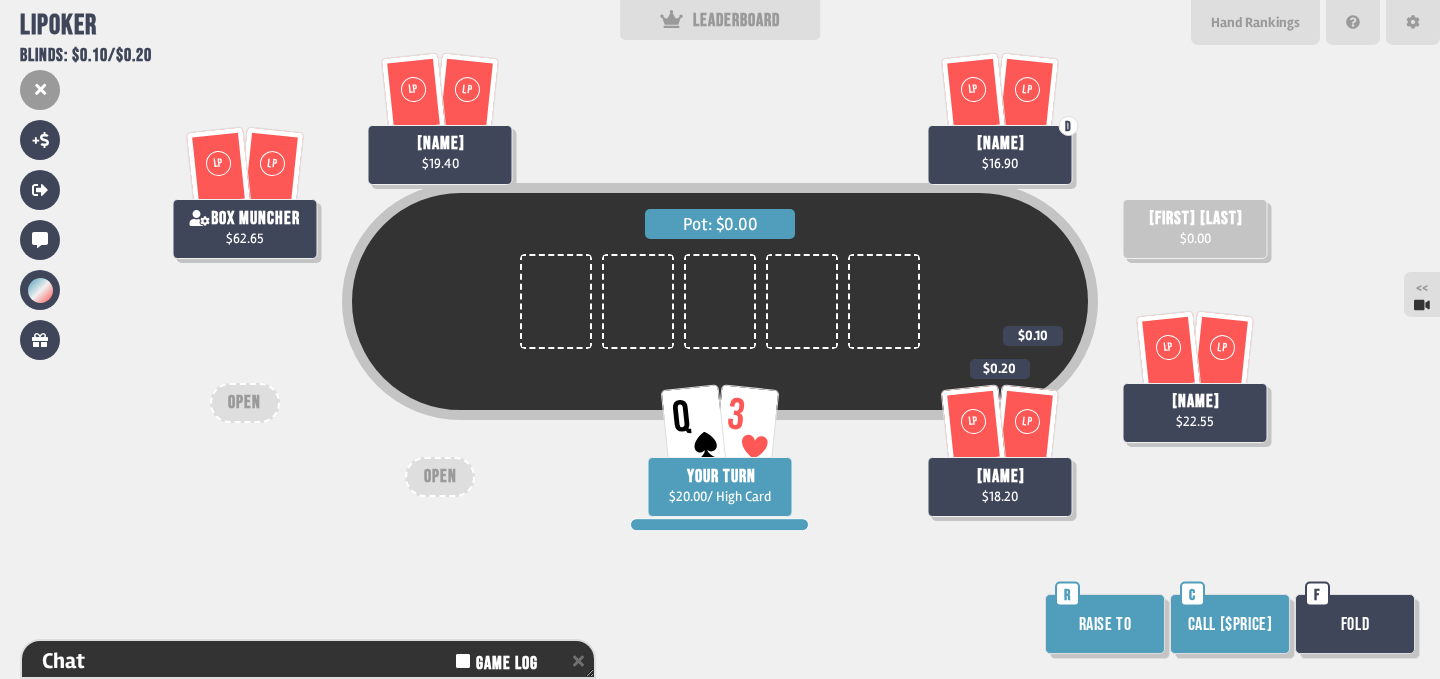 click on "Fold" at bounding box center [1355, 624] 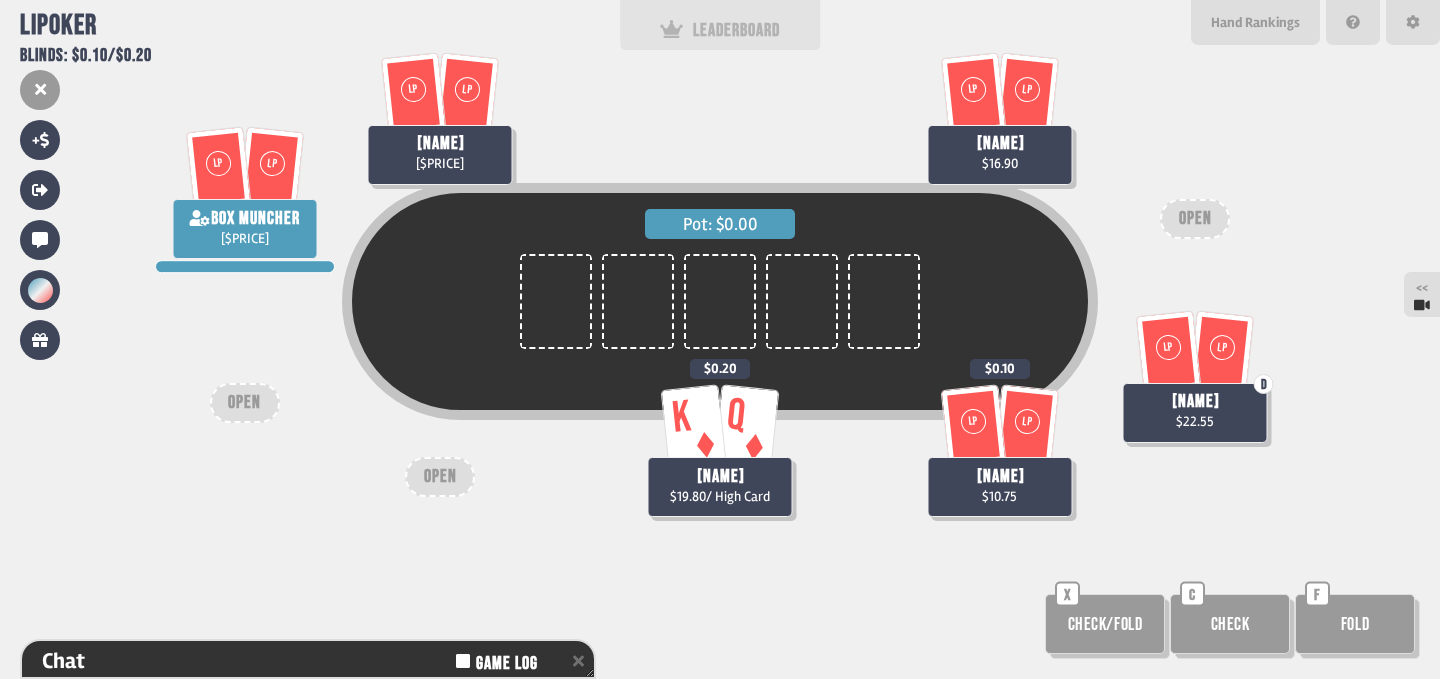 scroll, scrollTop: 98, scrollLeft: 0, axis: vertical 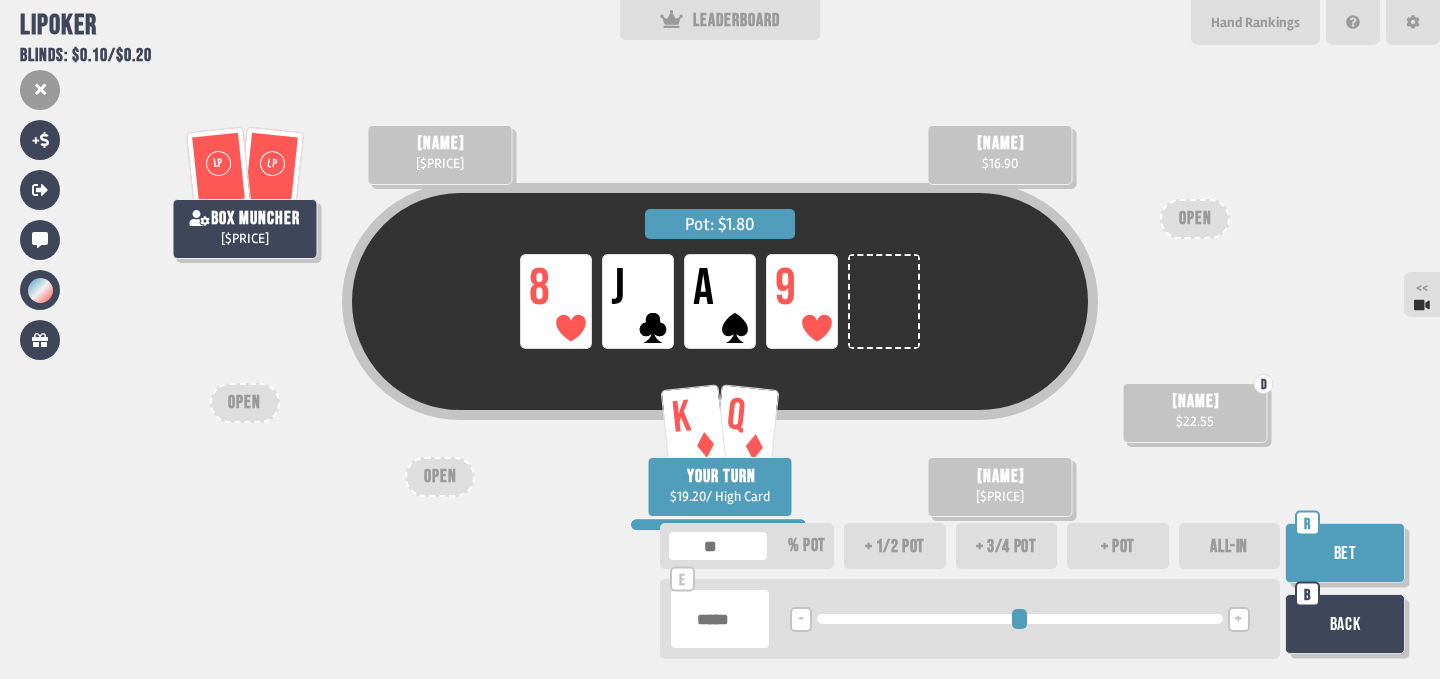 click on "+" at bounding box center (1238, 620) 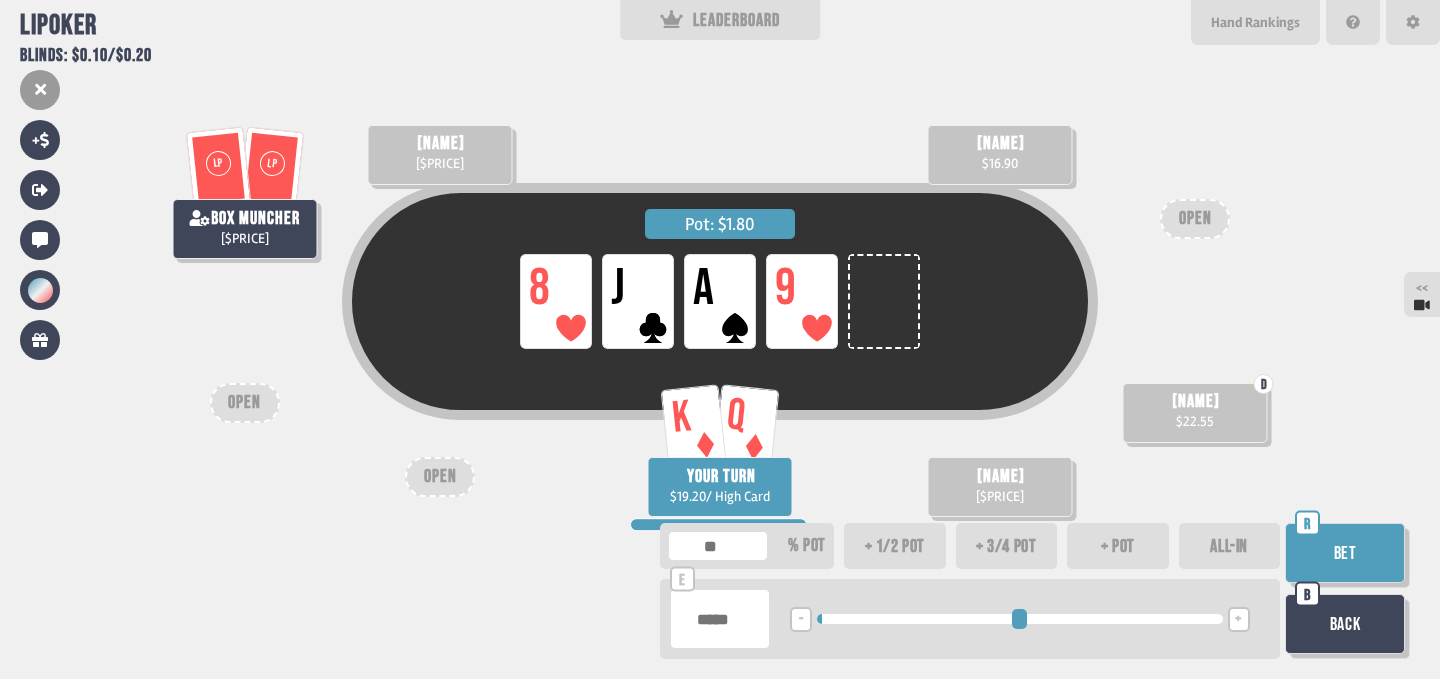 click on "+" at bounding box center (1238, 620) 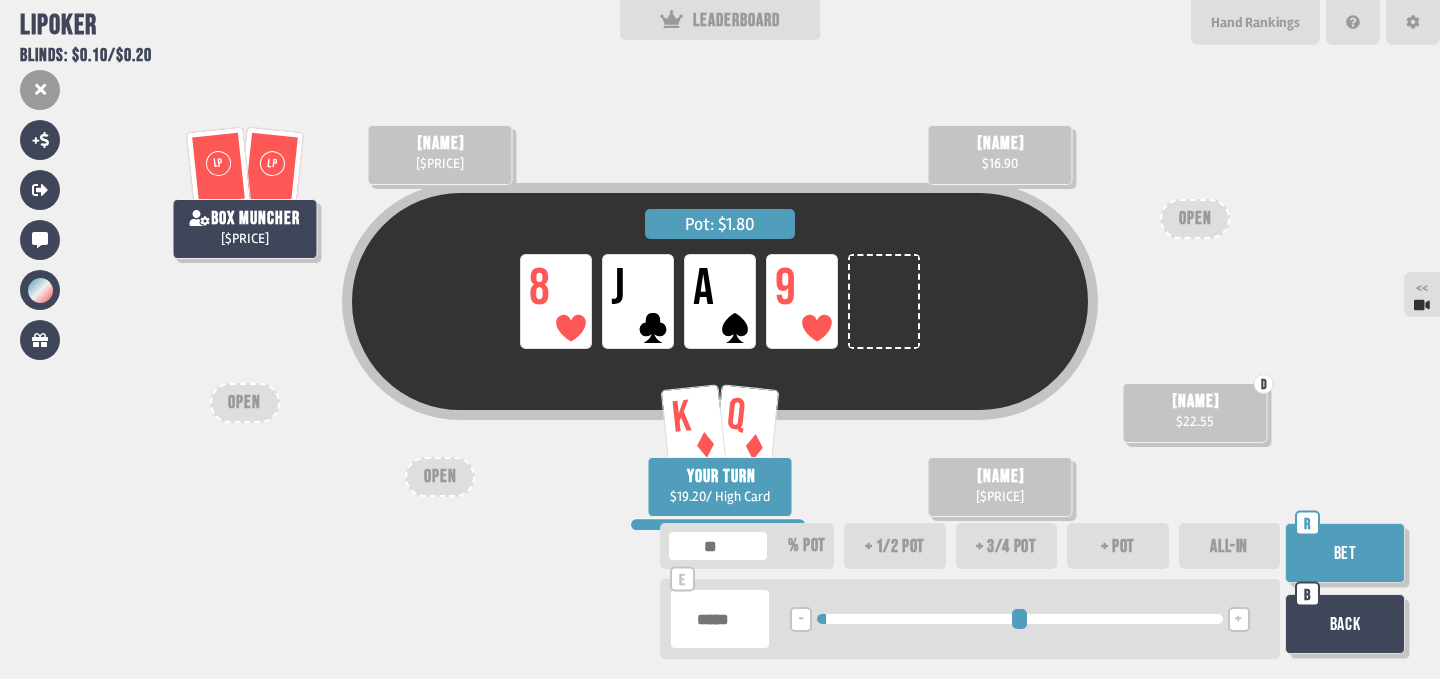 click on "Bet" at bounding box center (1345, 553) 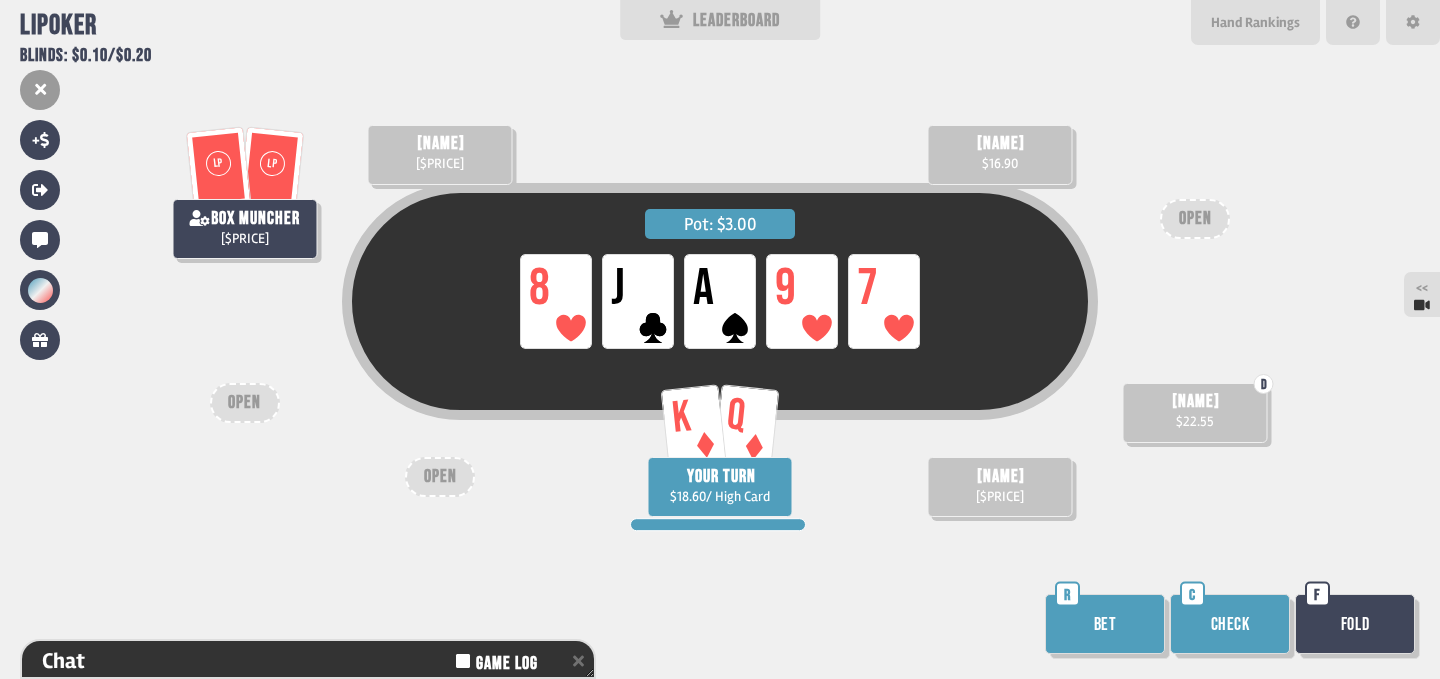 click on "Bet" at bounding box center [1105, 624] 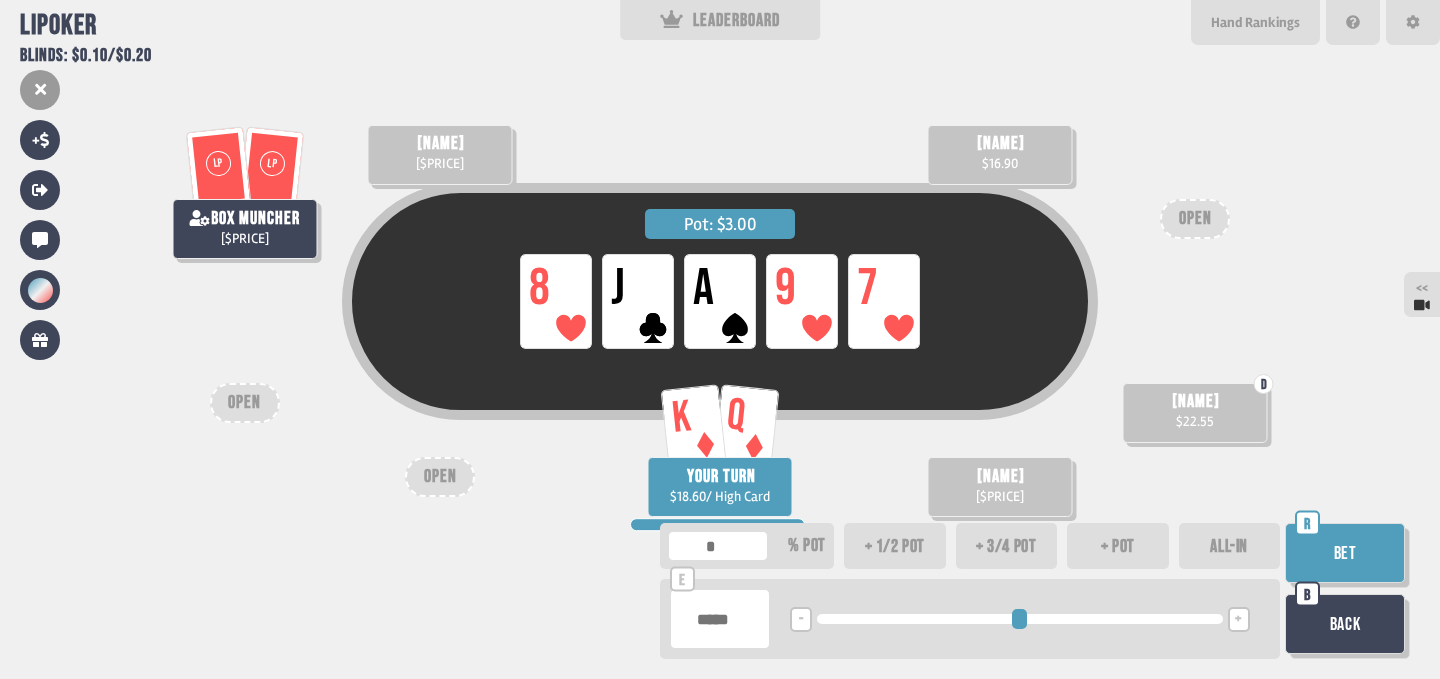 click on "+" at bounding box center (1239, 619) 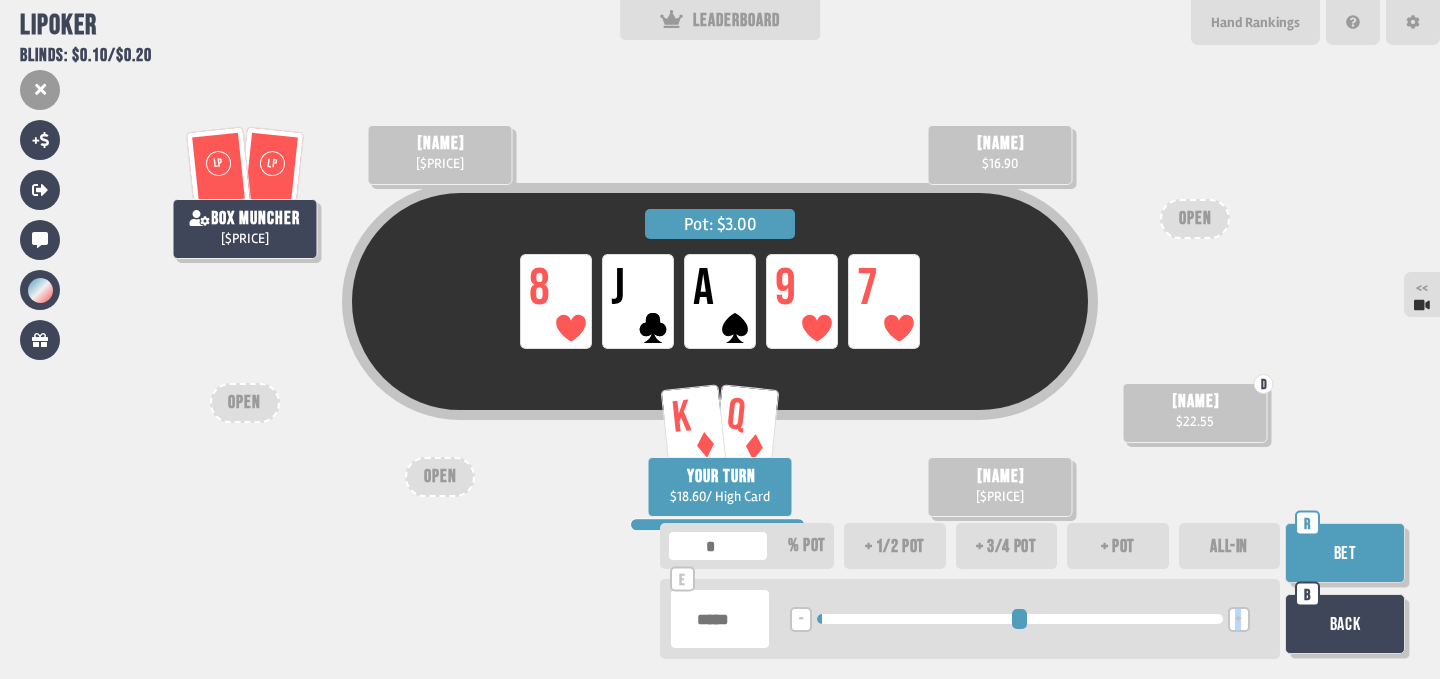 click on "+" at bounding box center (1239, 619) 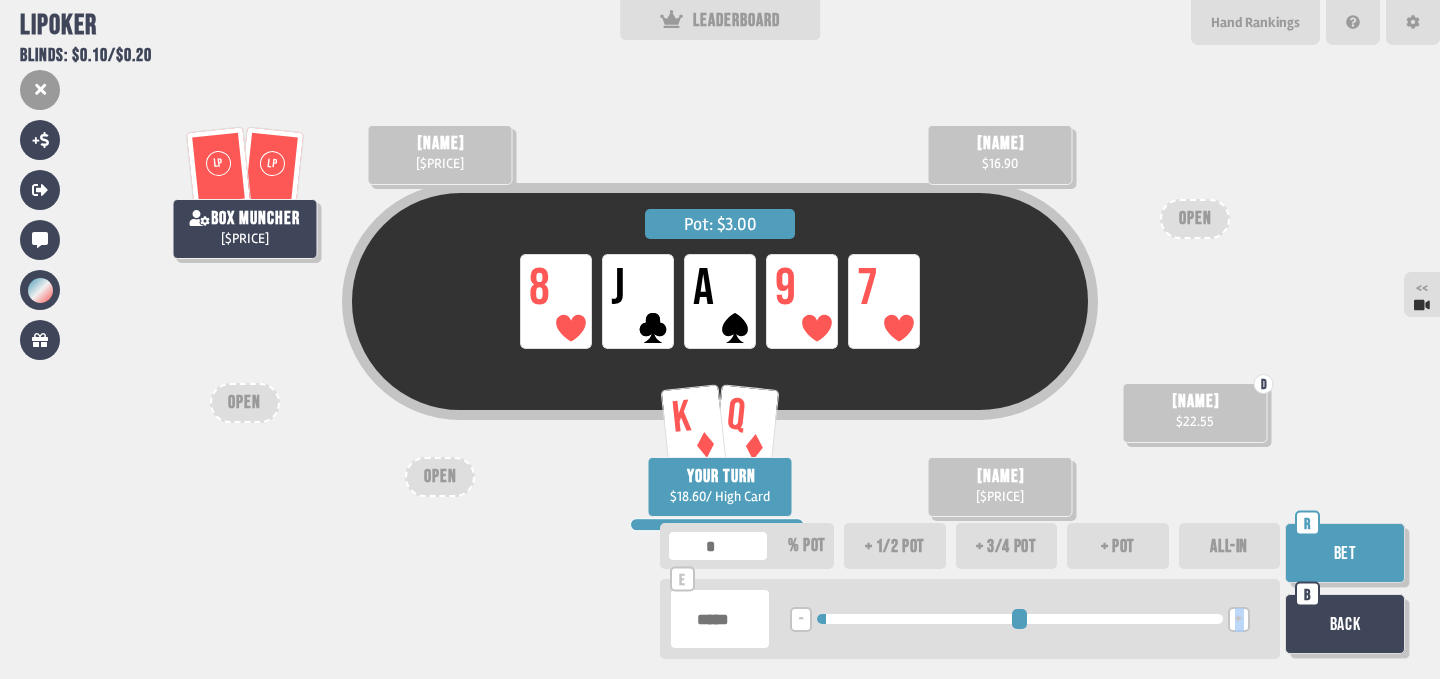 click on "+" at bounding box center [1239, 619] 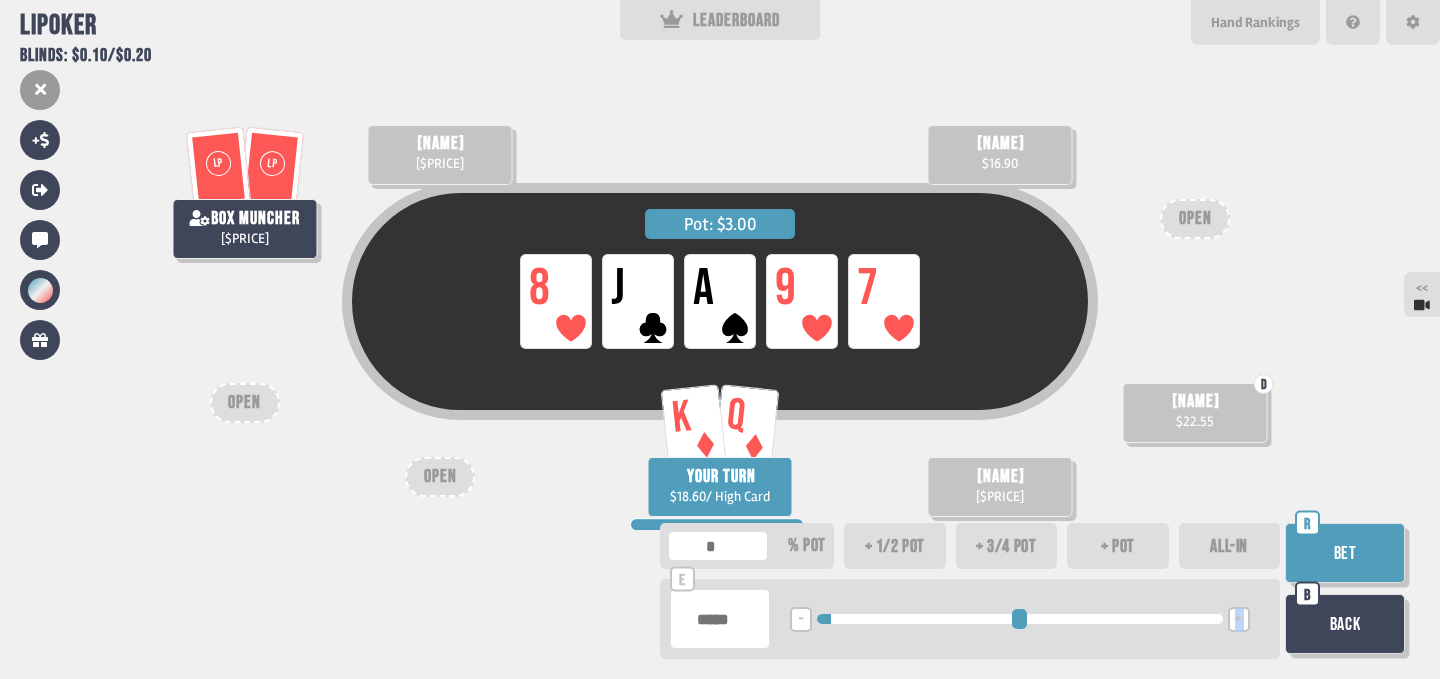 click on "+" at bounding box center (1239, 619) 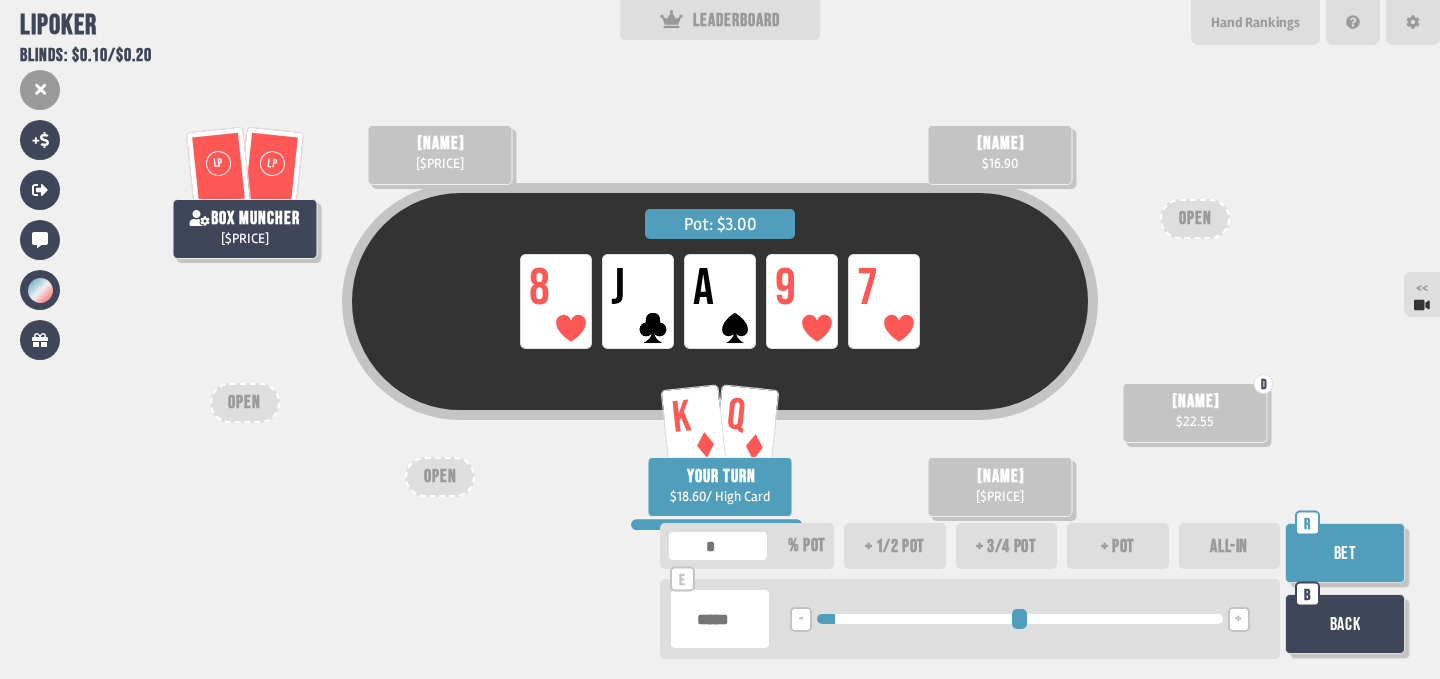 click on "Bet" at bounding box center [1345, 553] 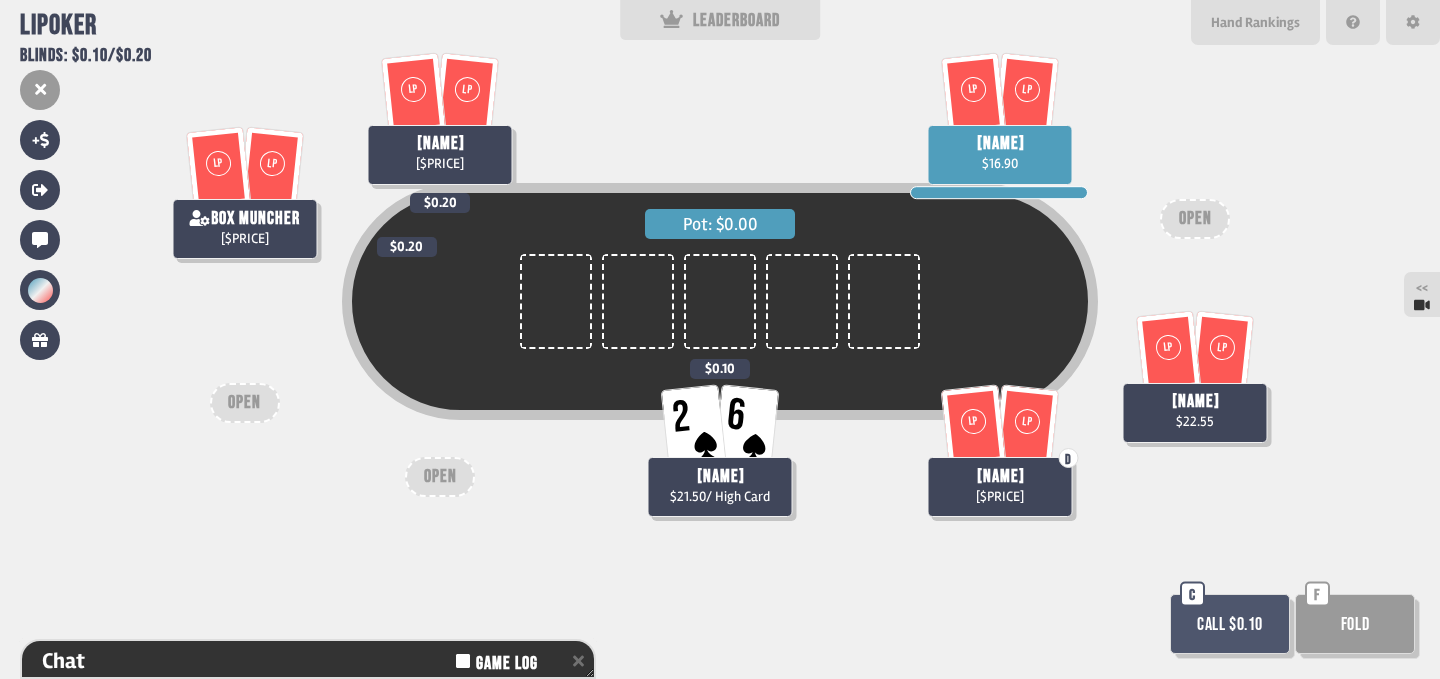 click on "Fold" at bounding box center (1355, 624) 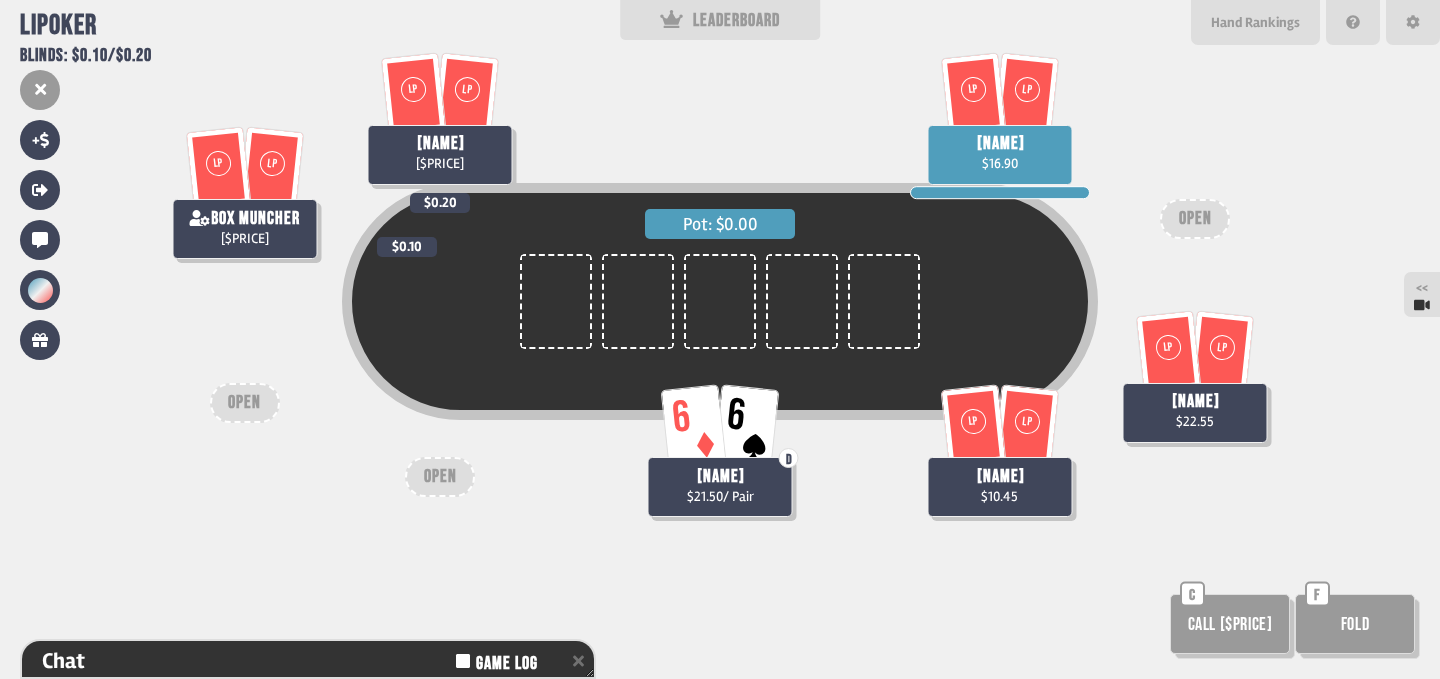 scroll, scrollTop: 98, scrollLeft: 0, axis: vertical 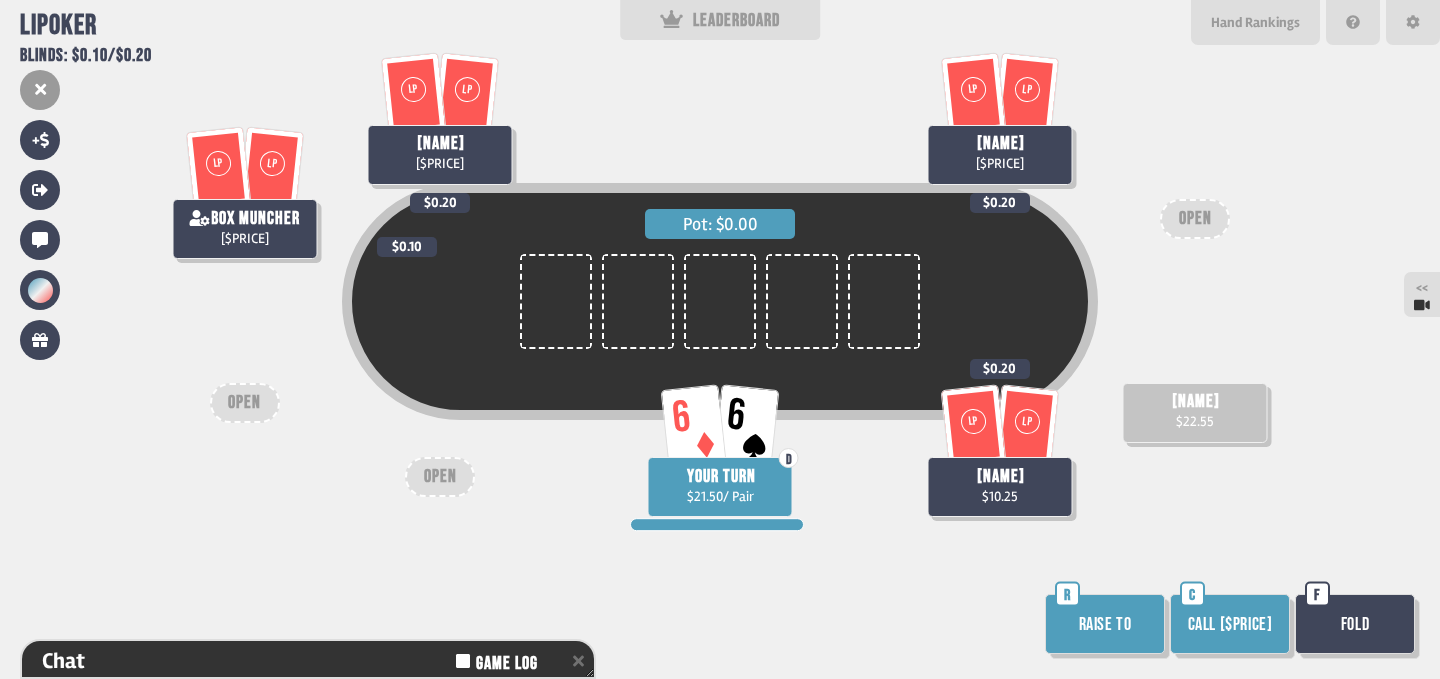 click on "Call [$PRICE]" at bounding box center [1230, 624] 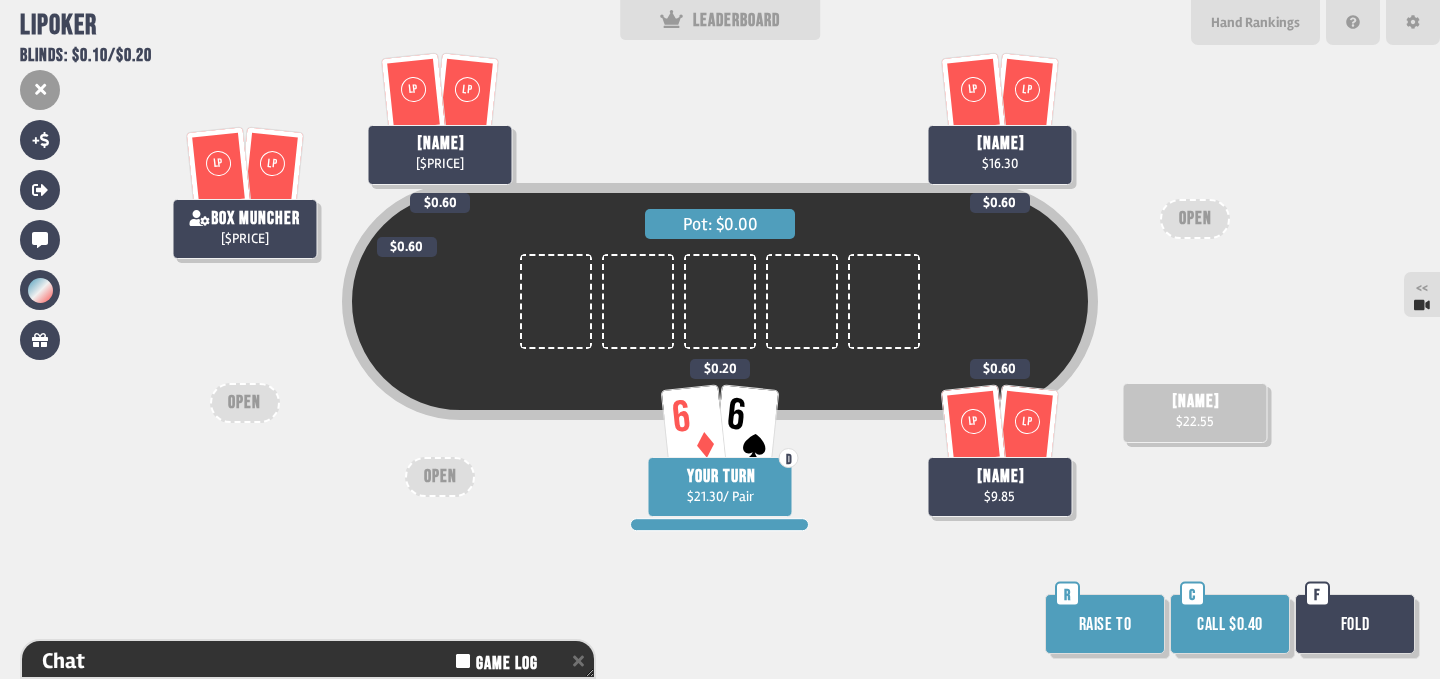 click on "Raise to" at bounding box center (1105, 624) 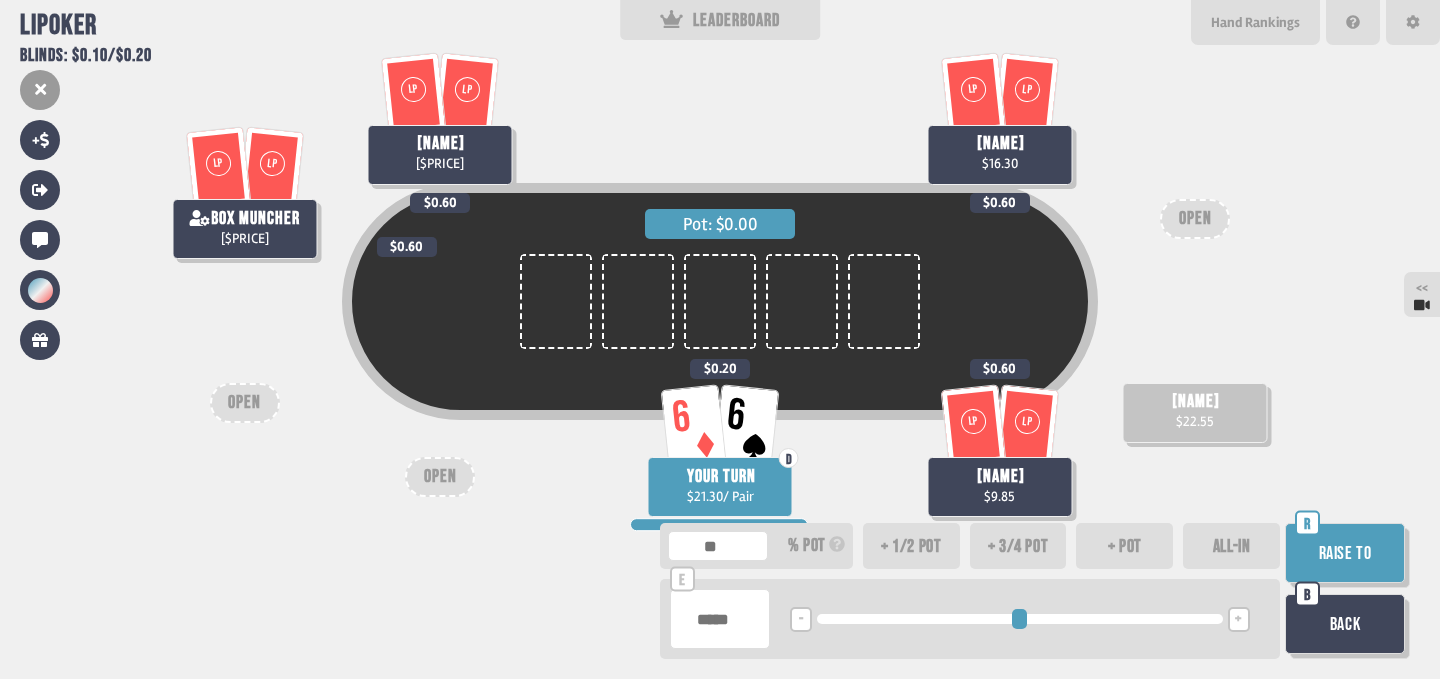 click on "- <LEFT> <DOWN> + <UP> <RIGHT>" at bounding box center (1020, 619) 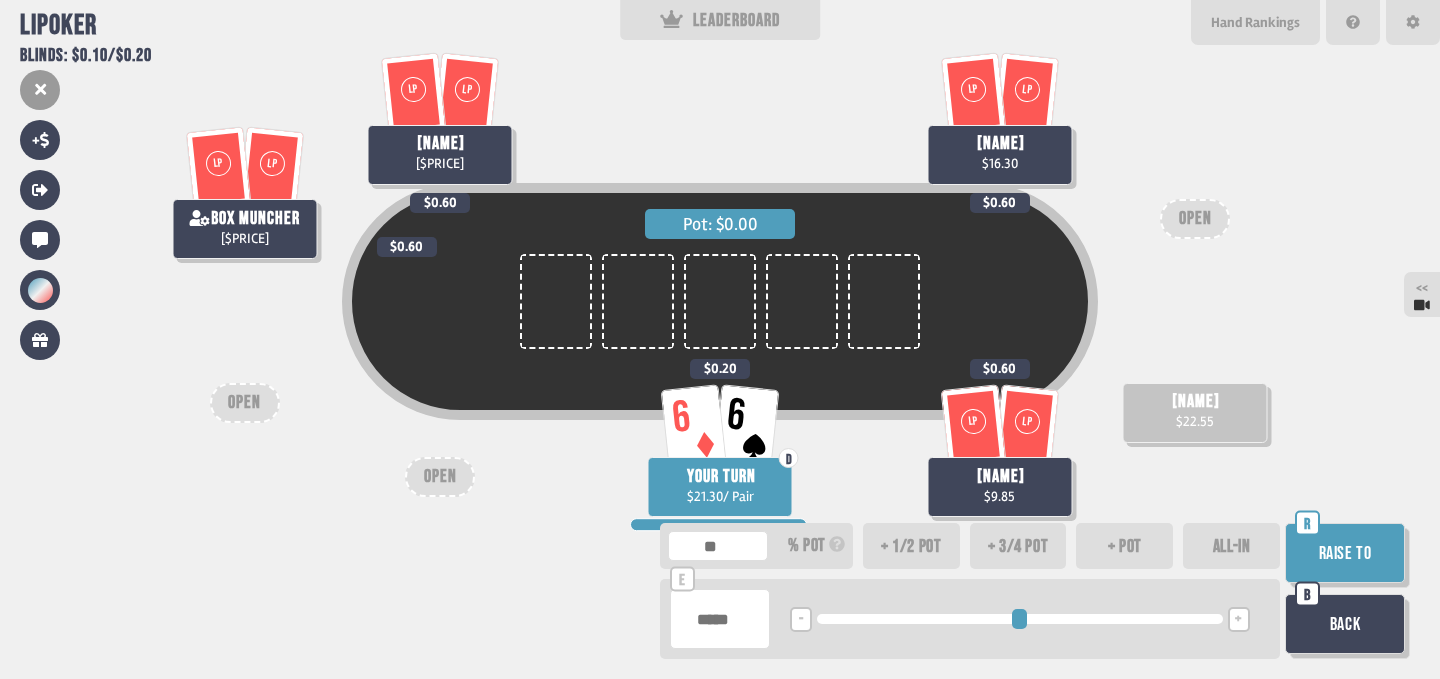 click on "+" at bounding box center (1239, 619) 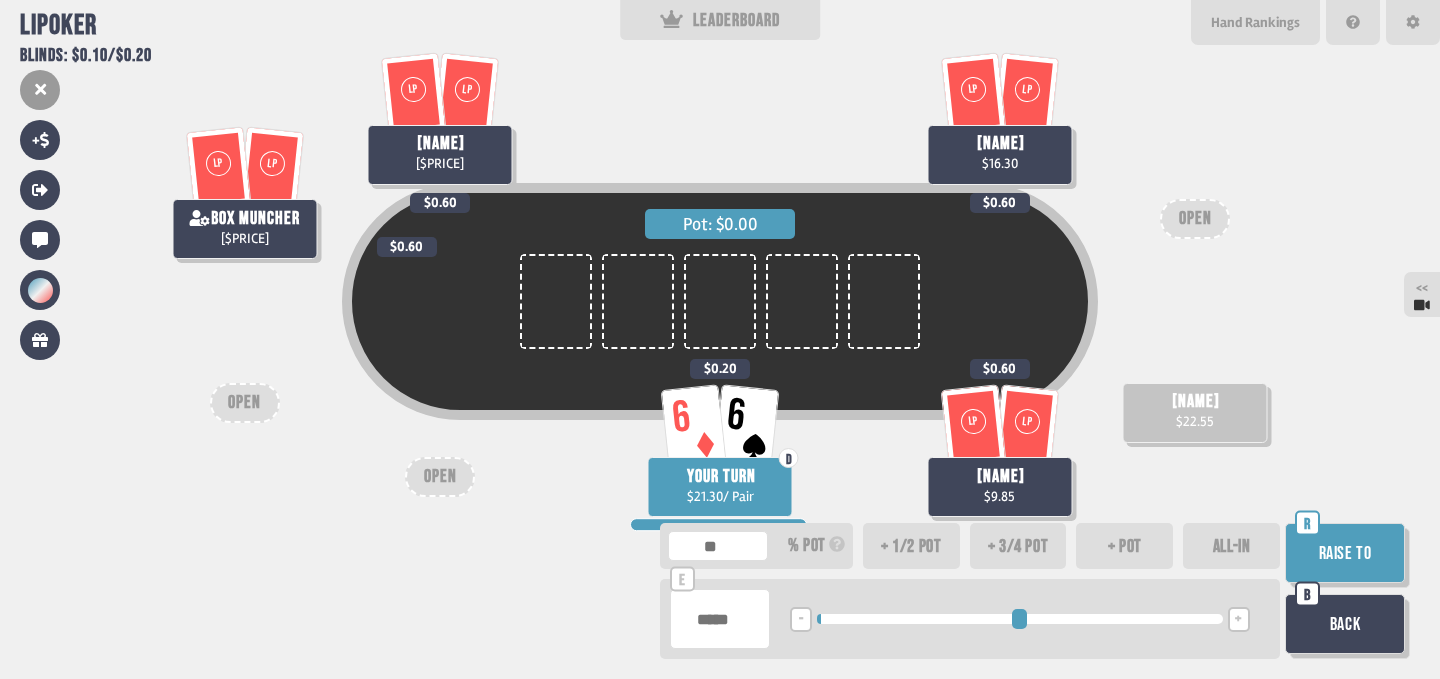 click on "Raise to" at bounding box center [1345, 553] 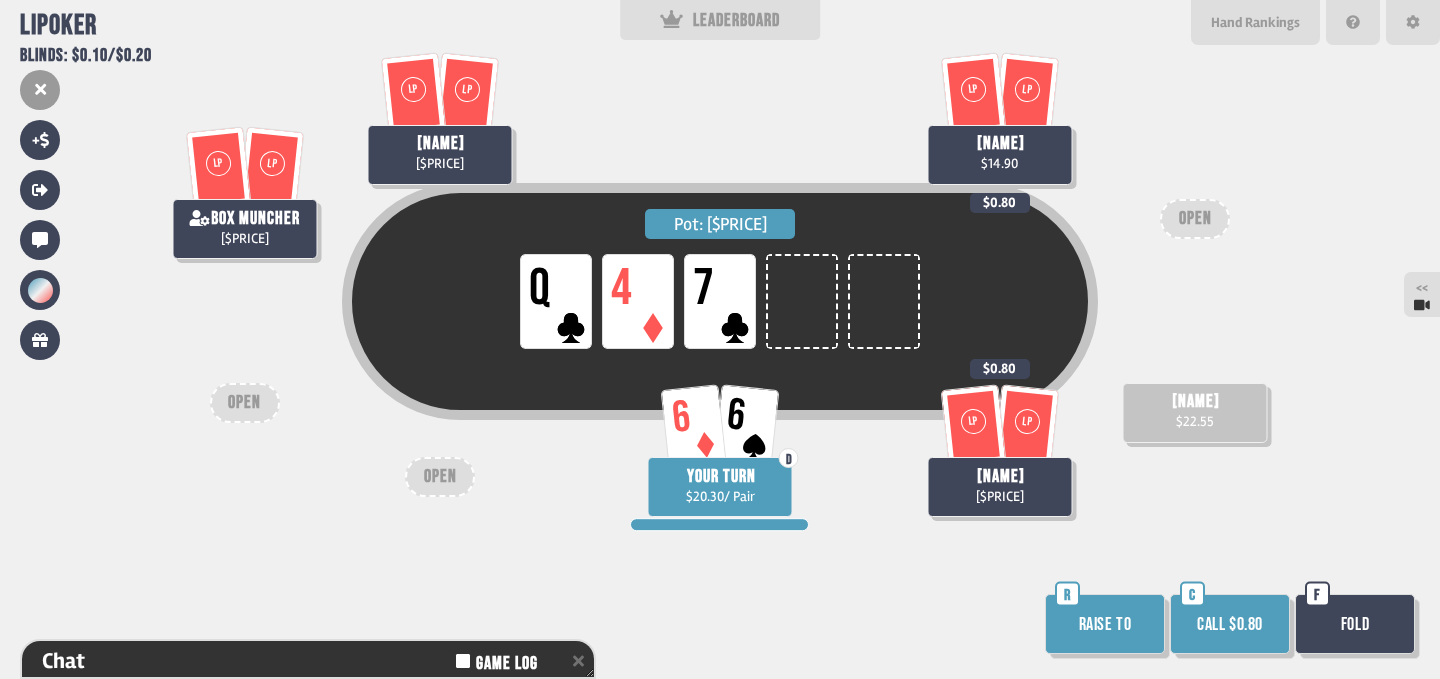 click on "Fold" at bounding box center [1355, 624] 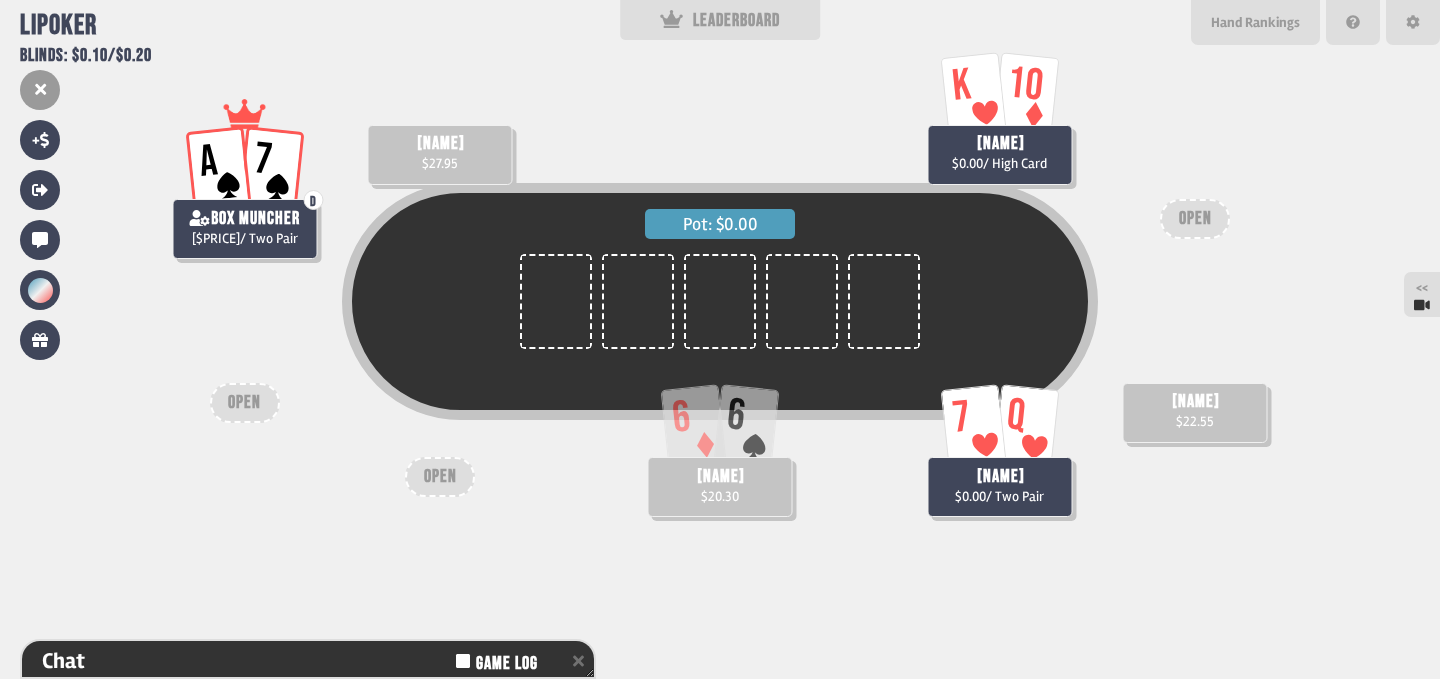 scroll, scrollTop: 98, scrollLeft: 0, axis: vertical 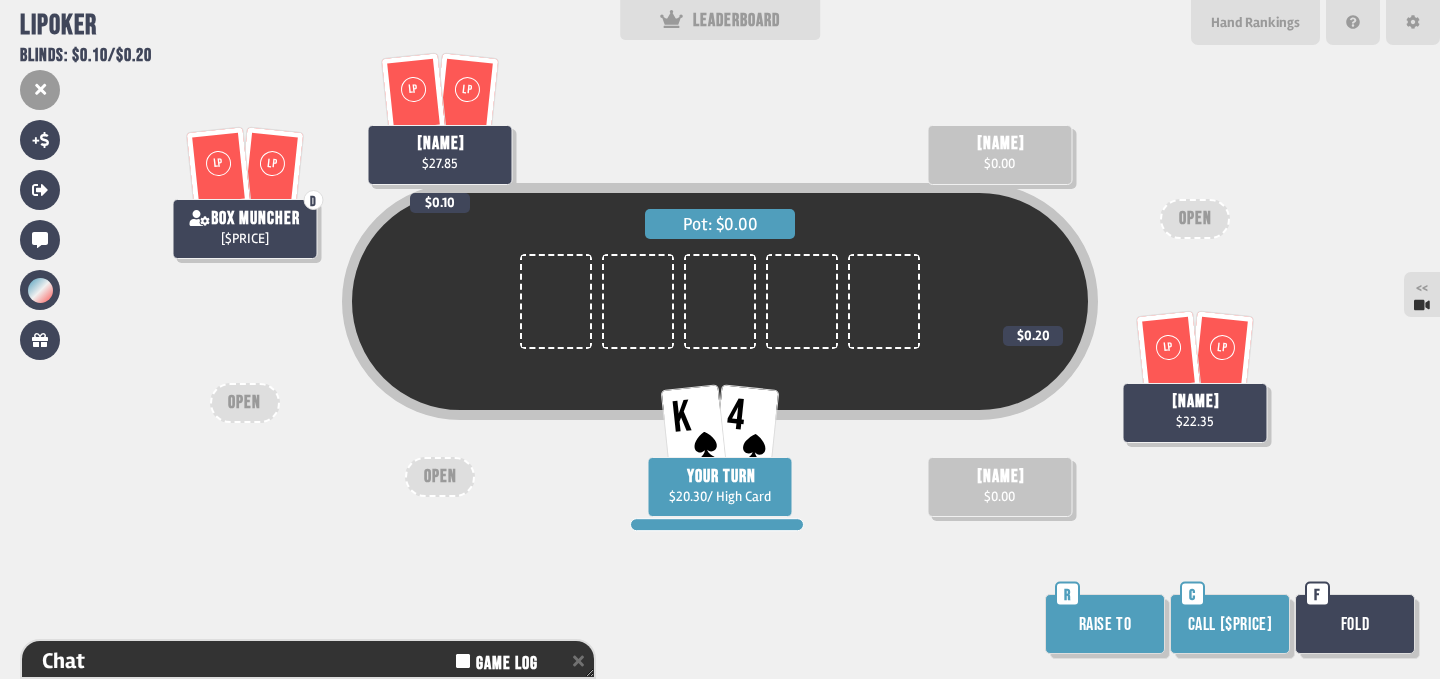 click on "Fold" at bounding box center [1355, 624] 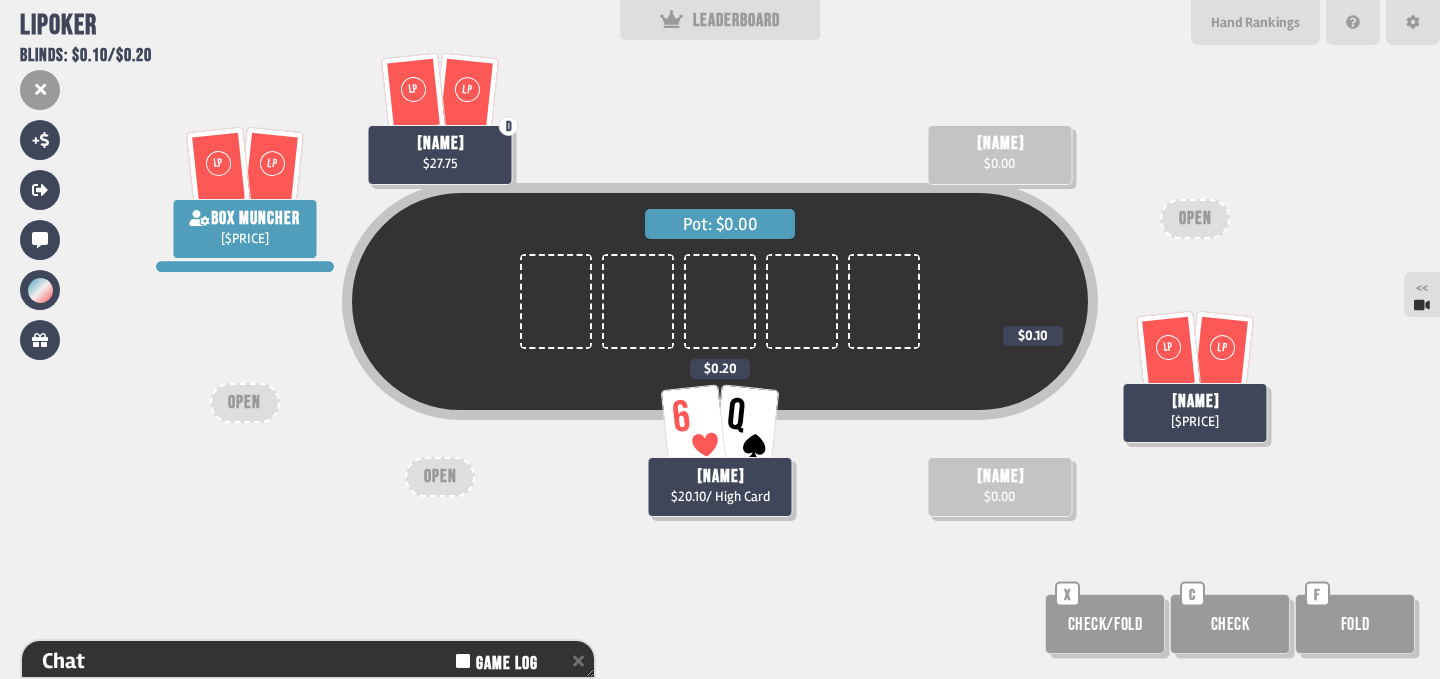 scroll, scrollTop: 98, scrollLeft: 0, axis: vertical 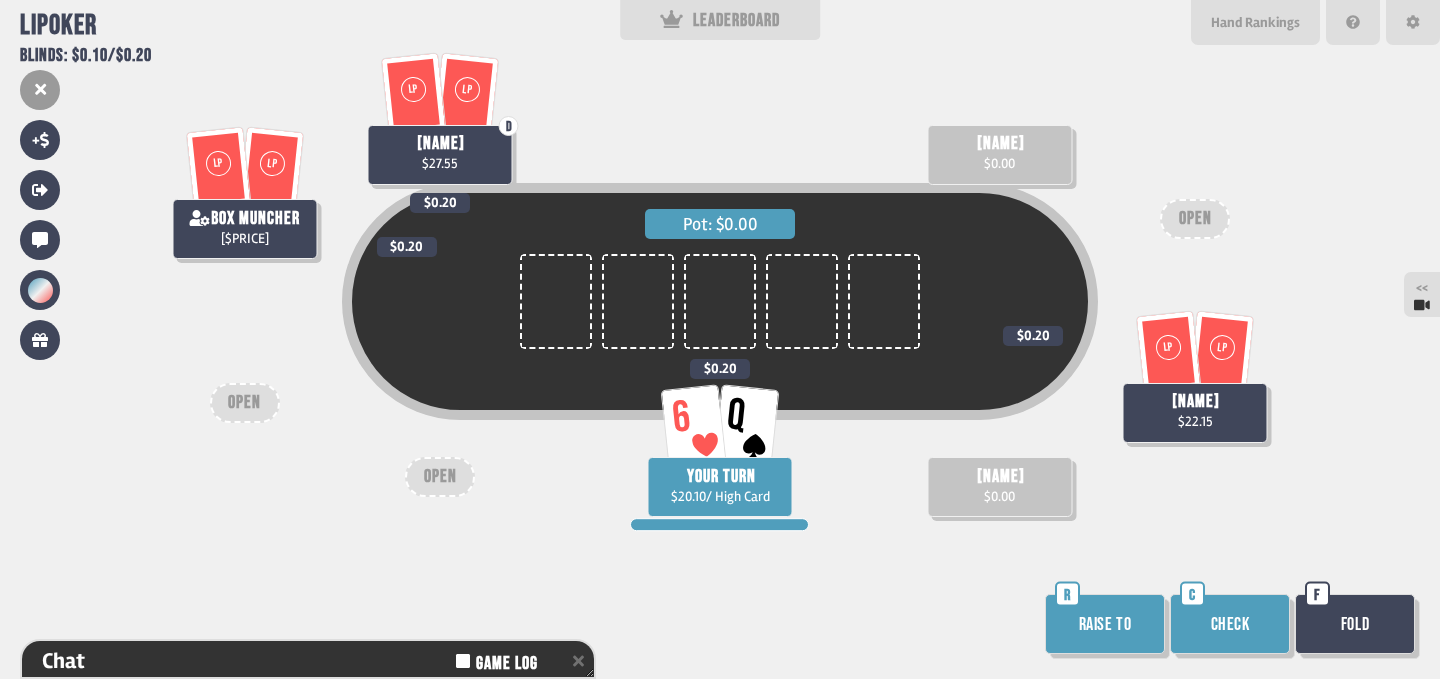 click on "Check" at bounding box center [1230, 624] 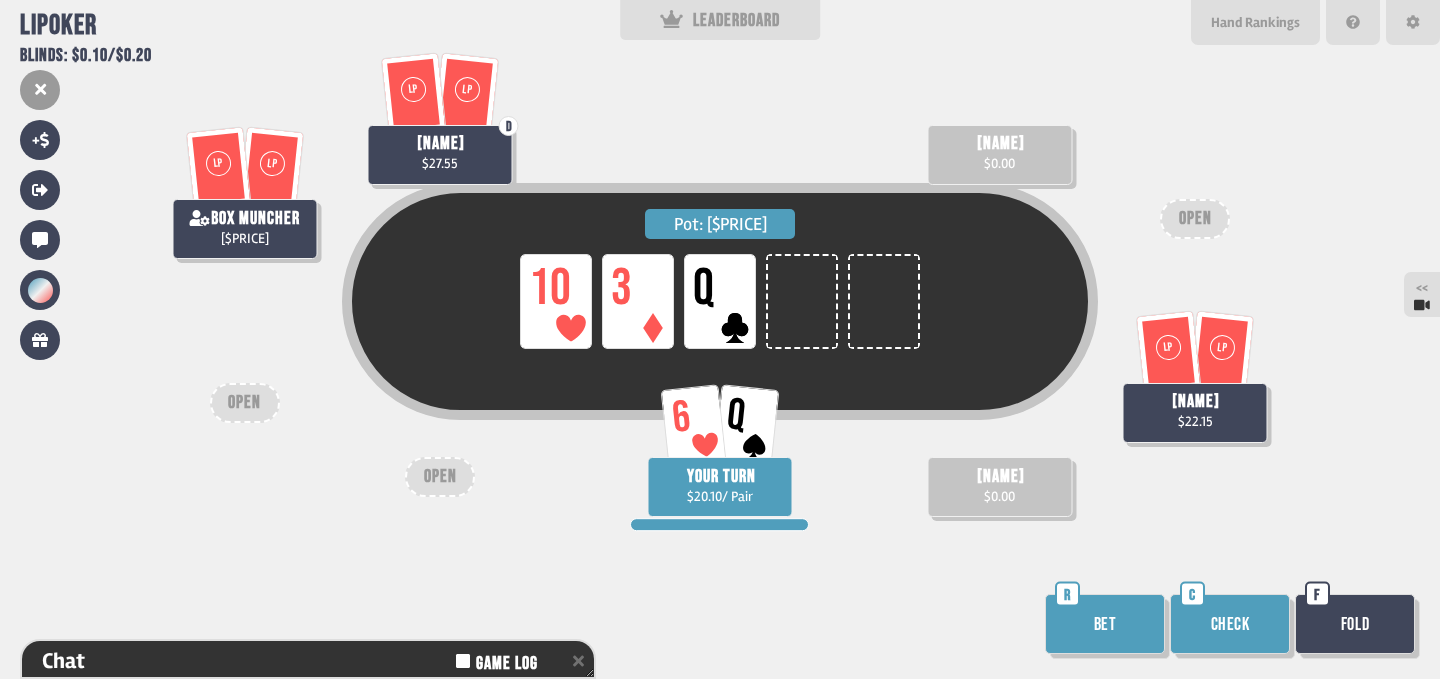 click on "Check" at bounding box center [1230, 624] 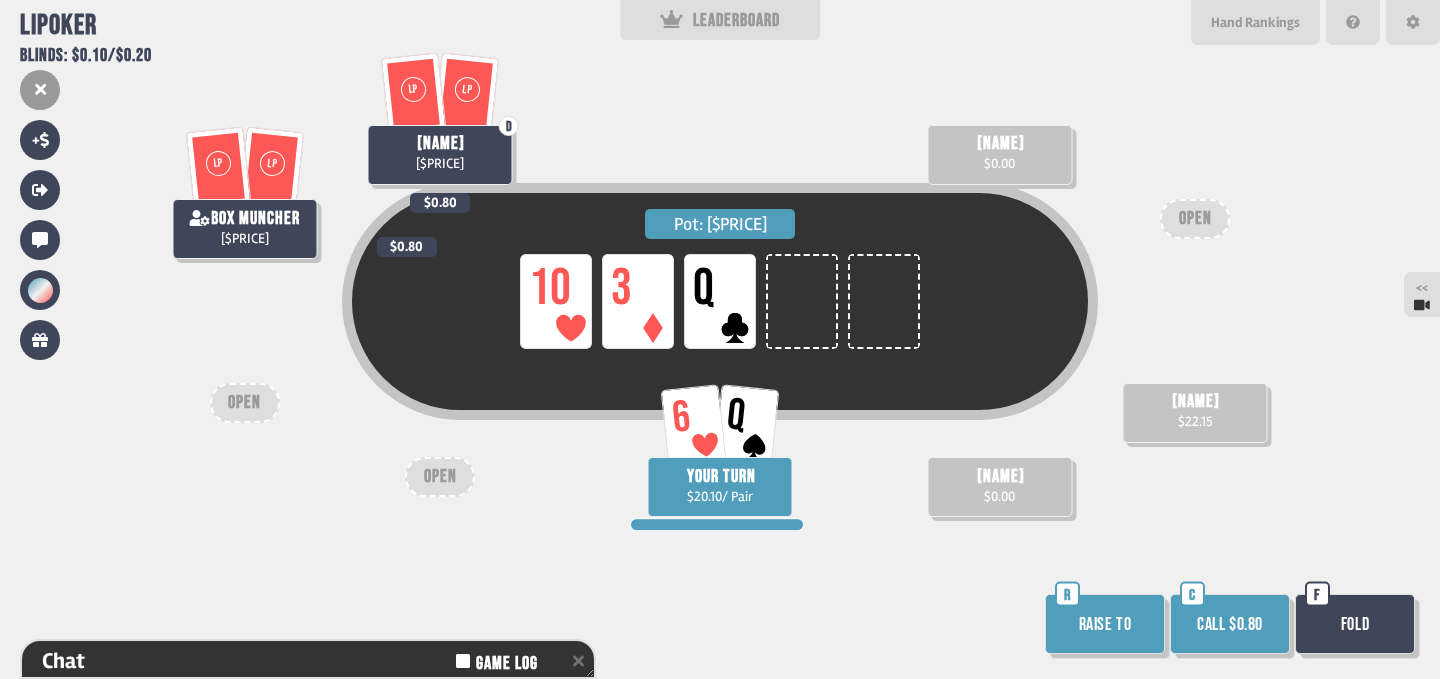 click on "Fold" at bounding box center (1355, 624) 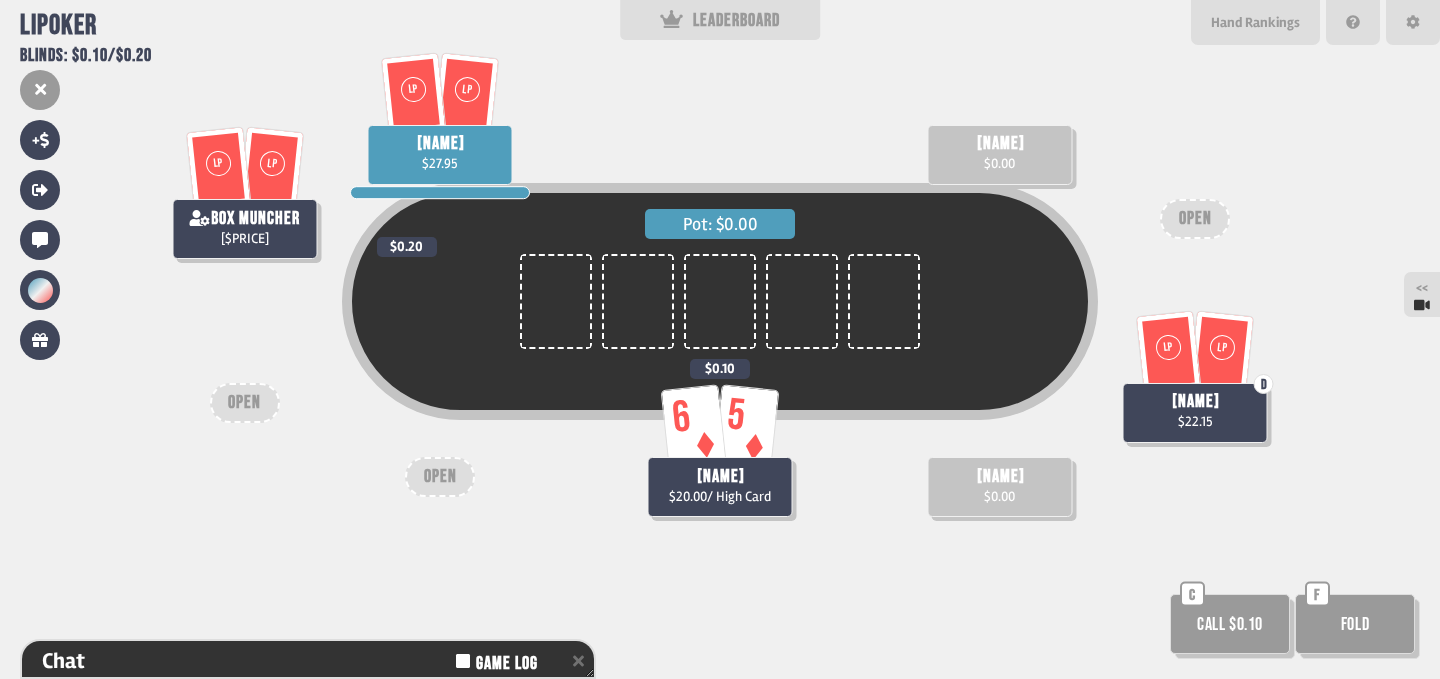 scroll, scrollTop: 98, scrollLeft: 0, axis: vertical 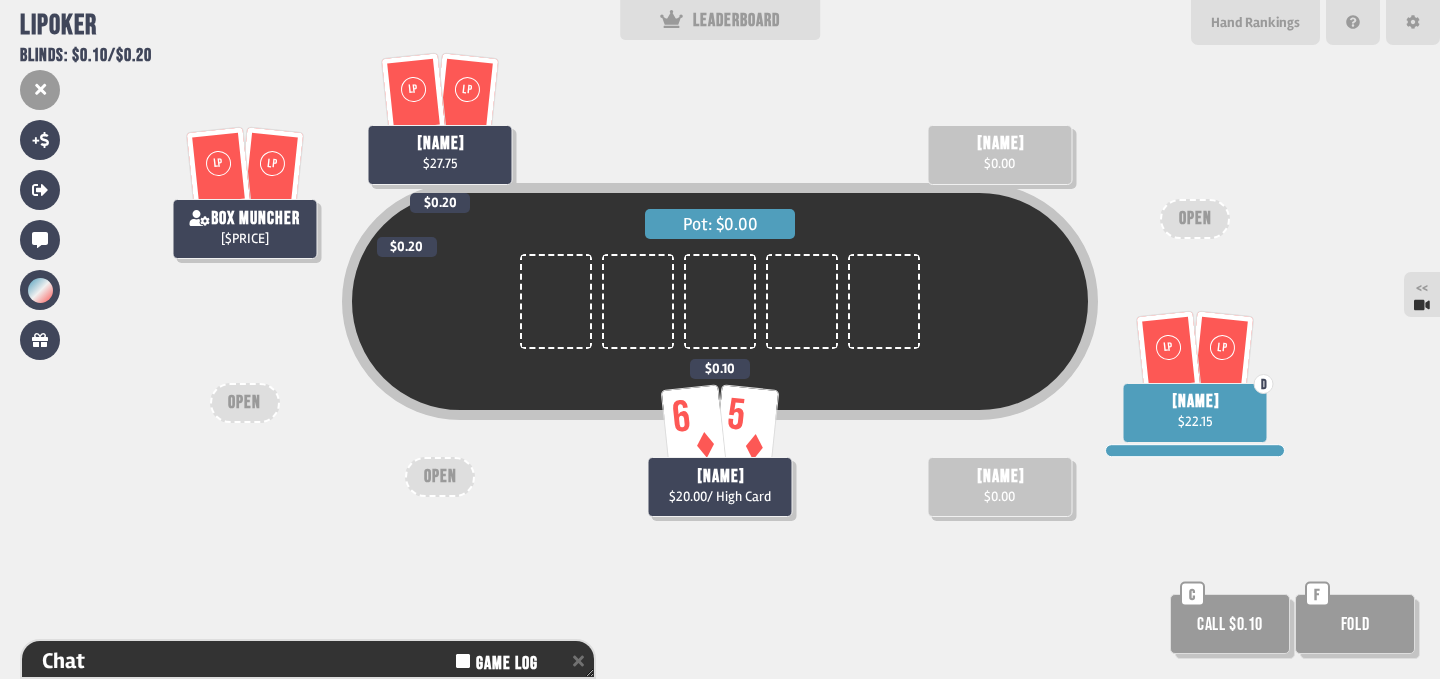 click on "Fold" at bounding box center [1355, 624] 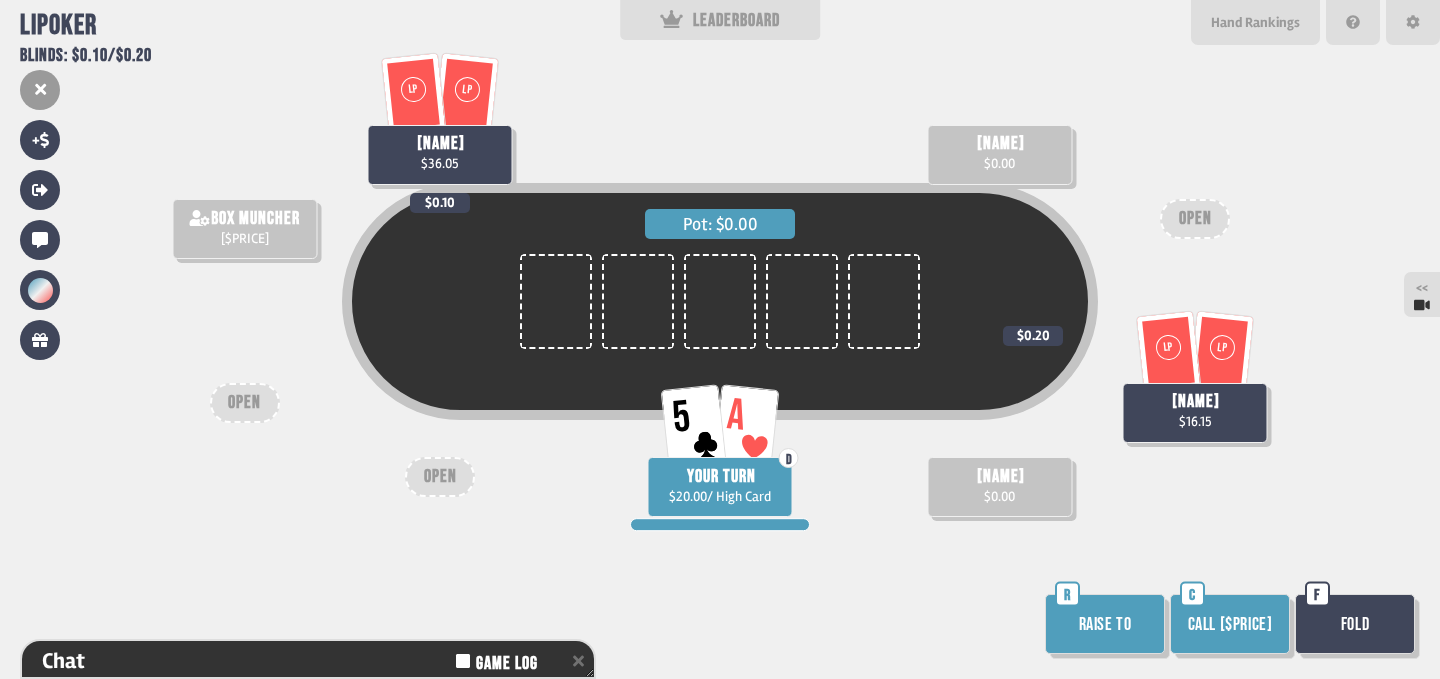 scroll, scrollTop: 98, scrollLeft: 0, axis: vertical 